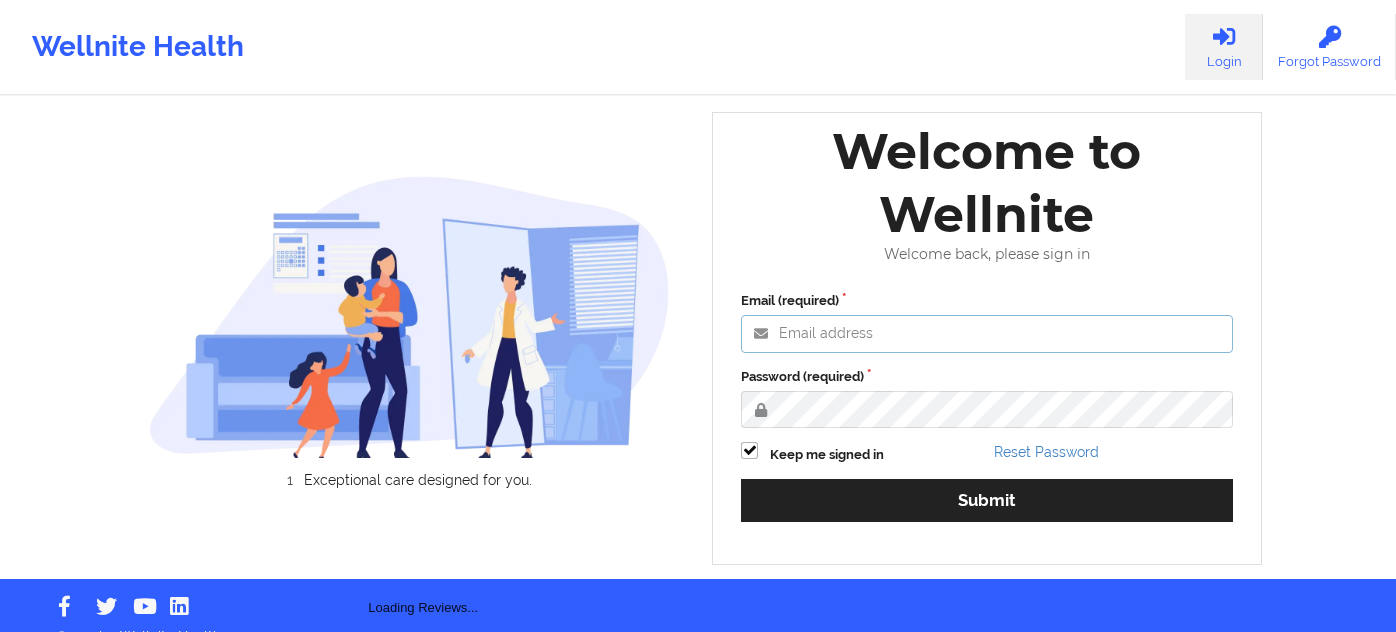 type on "shawn.hossain@example.com" 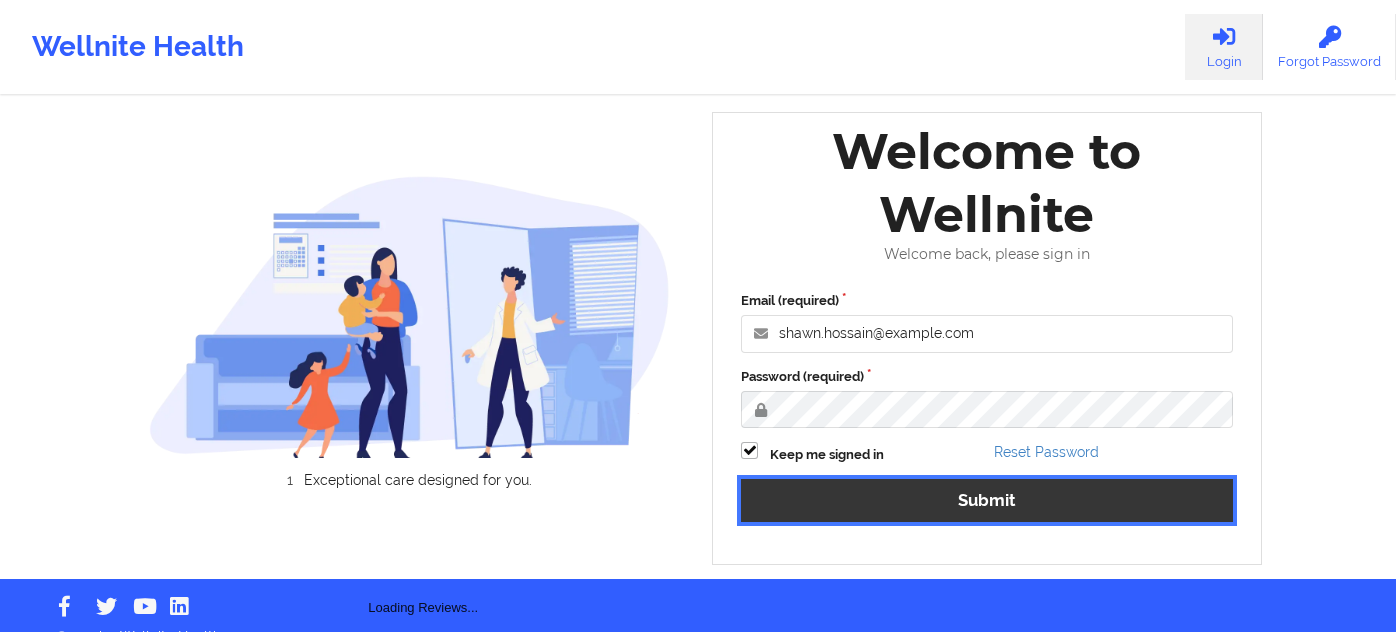click on "Submit" at bounding box center (987, 500) 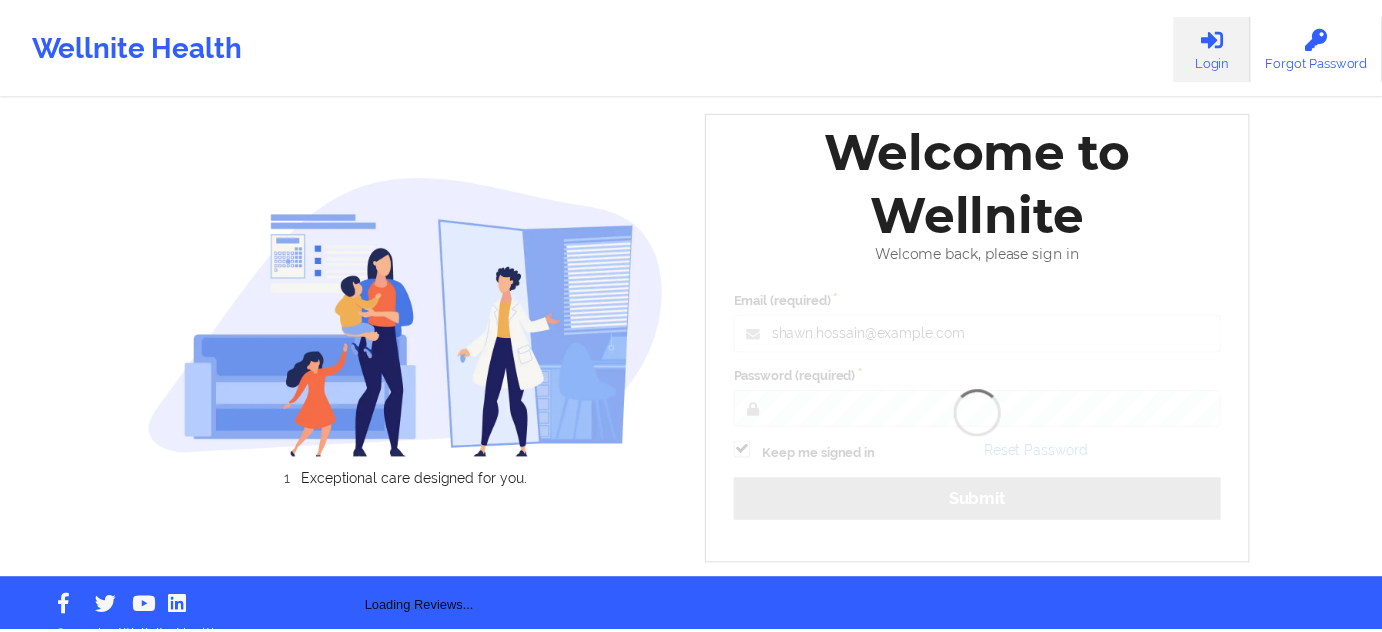 scroll, scrollTop: 0, scrollLeft: 0, axis: both 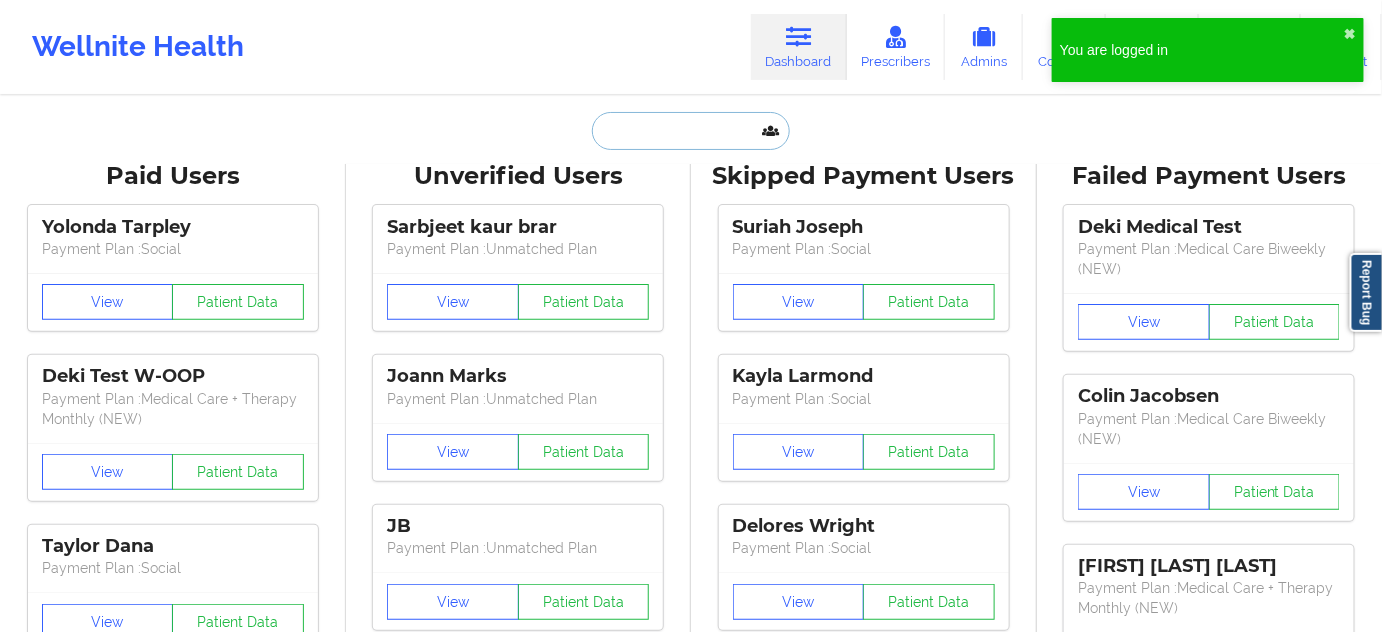 click at bounding box center (691, 131) 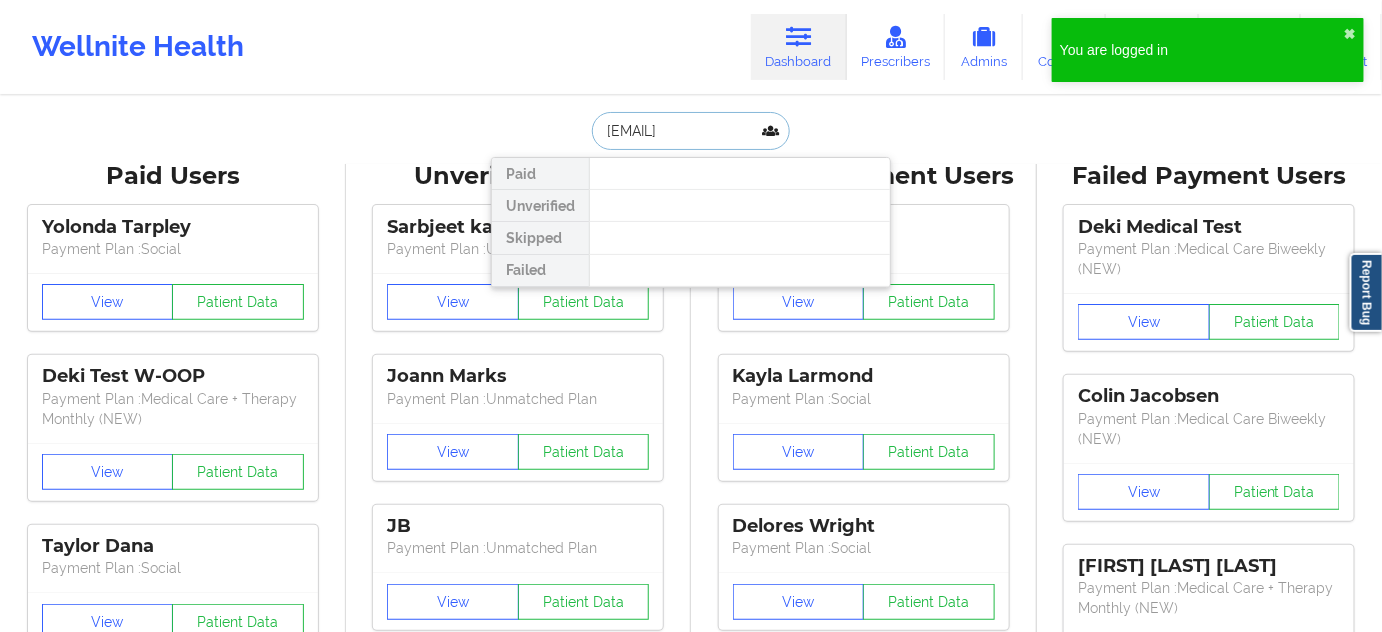 scroll, scrollTop: 0, scrollLeft: 32, axis: horizontal 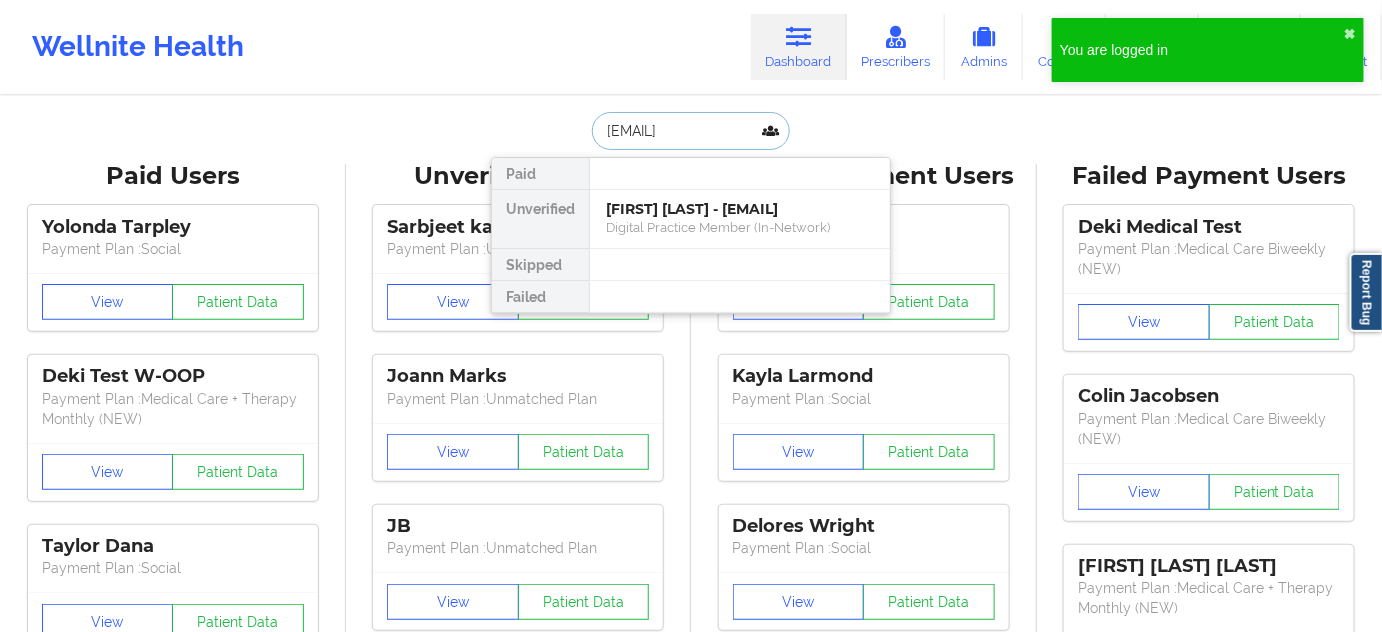 click on "[FIRST] [LAST] - [EMAIL]" at bounding box center [740, 209] 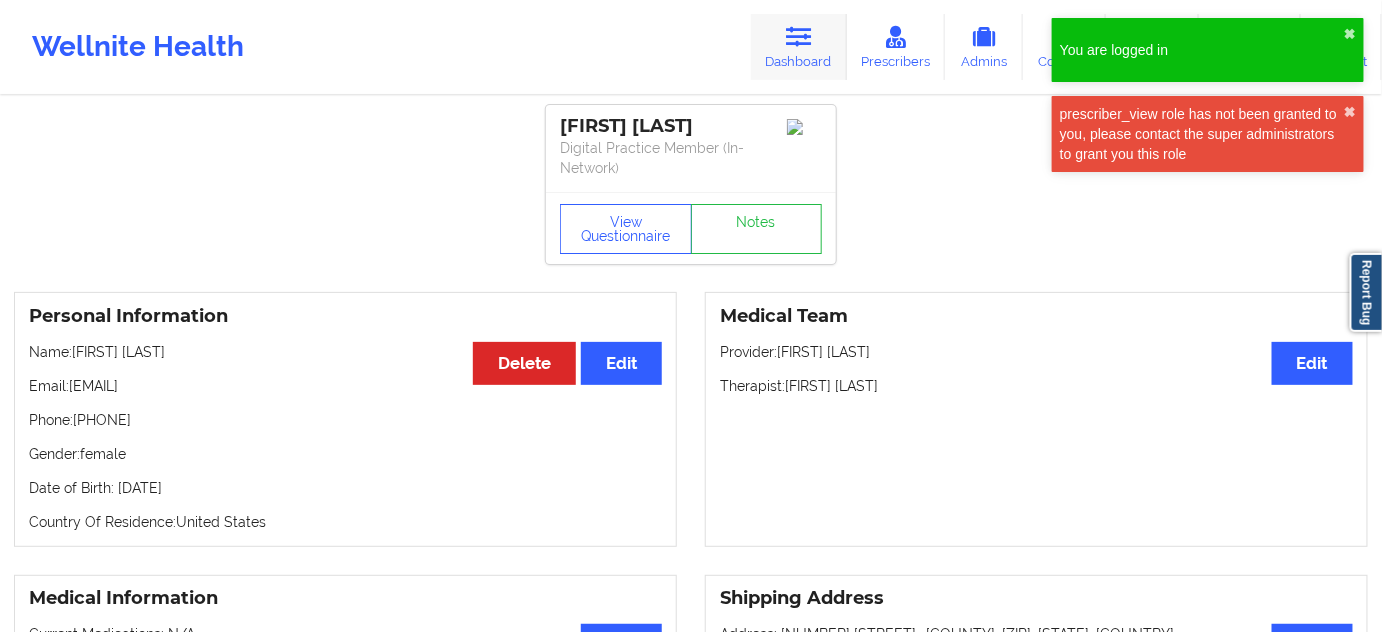 click on "Dashboard" at bounding box center (799, 47) 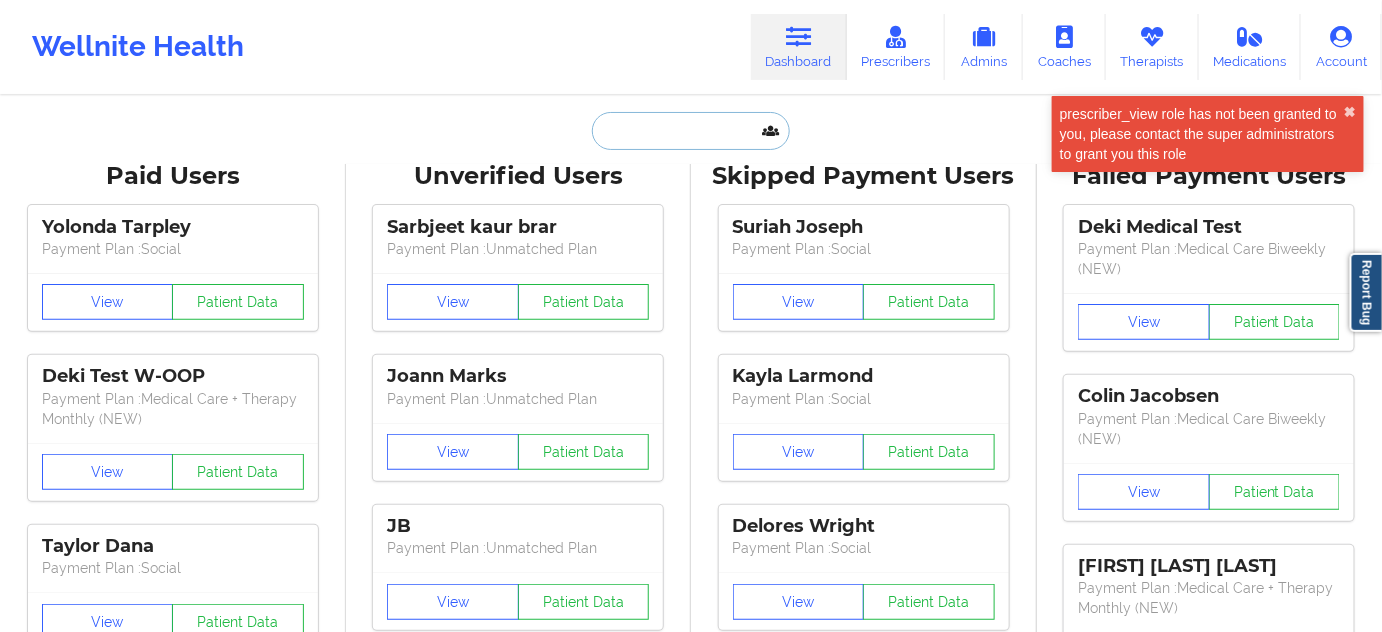 click at bounding box center [691, 131] 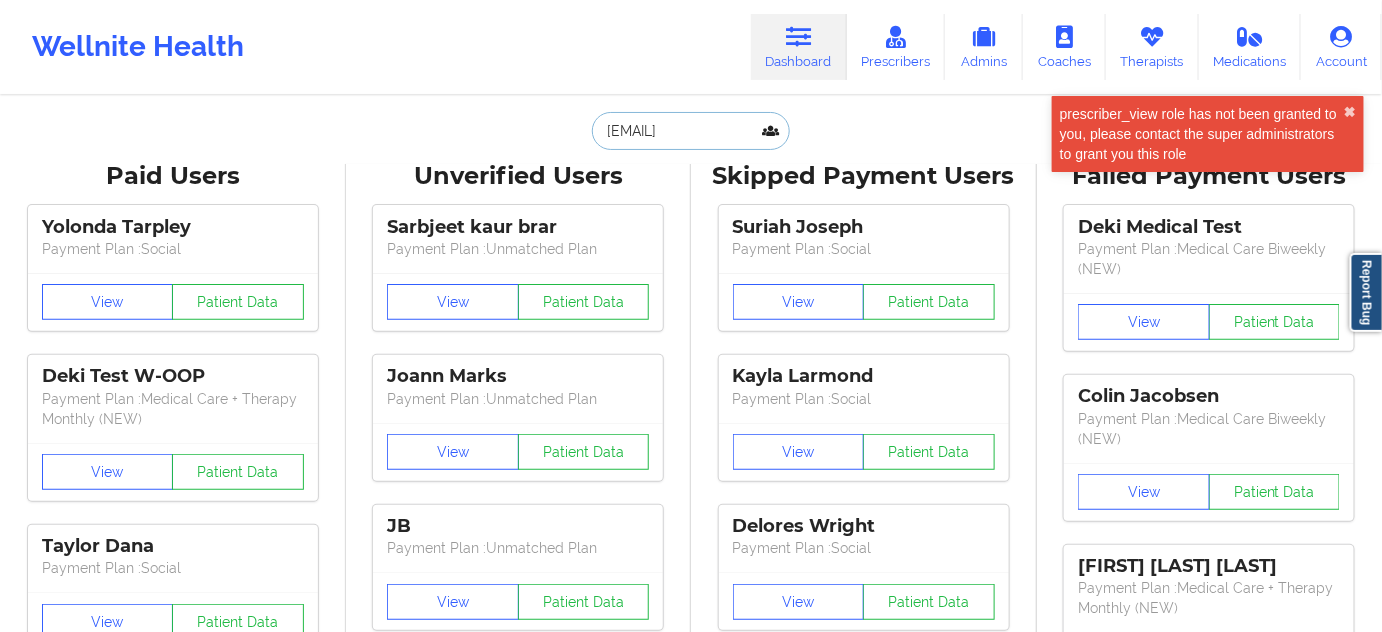 scroll, scrollTop: 0, scrollLeft: 17, axis: horizontal 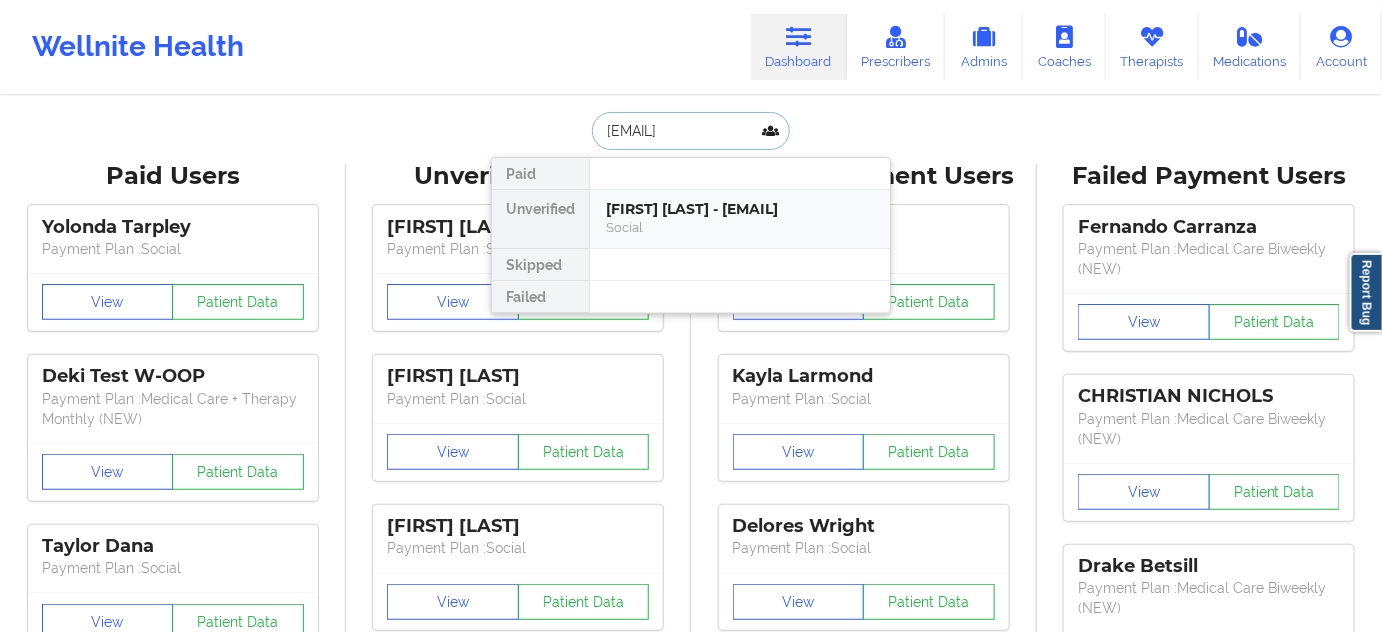 click on "[FIRST] [LAST] - [EMAIL]" at bounding box center [740, 209] 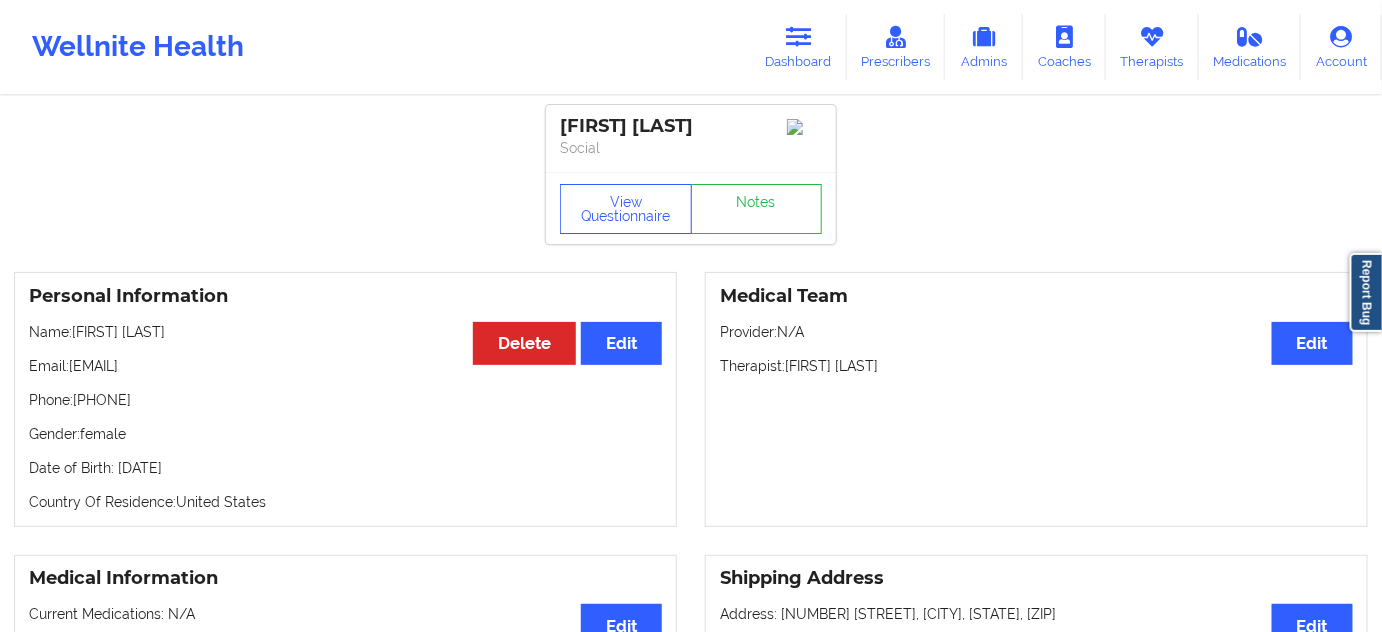 drag, startPoint x: 676, startPoint y: 125, endPoint x: 550, endPoint y: 123, distance: 126.01587 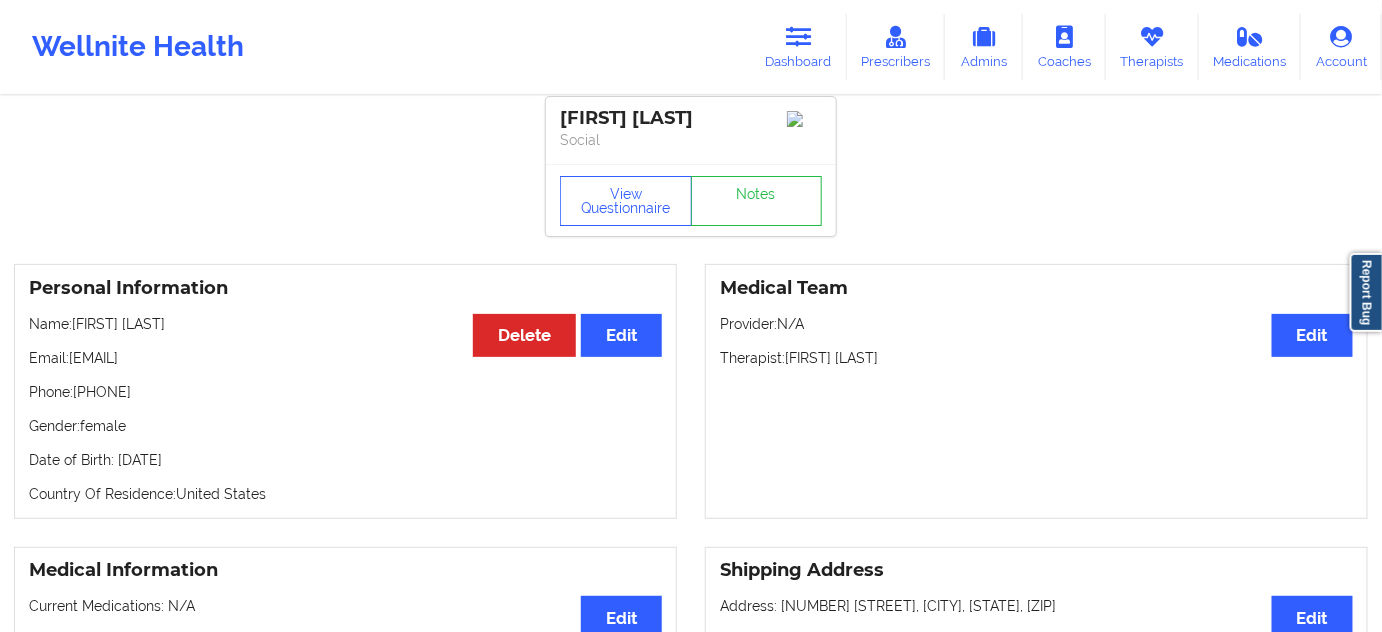 scroll, scrollTop: 0, scrollLeft: 0, axis: both 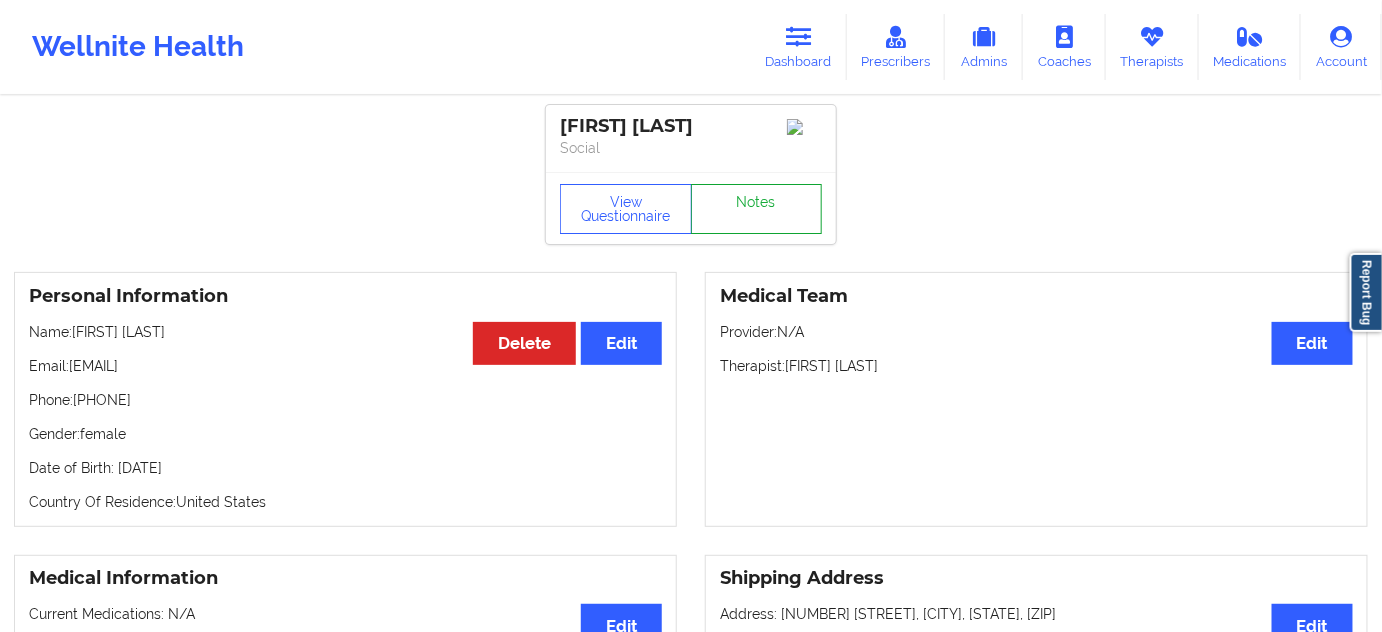 click on "Notes" at bounding box center [757, 209] 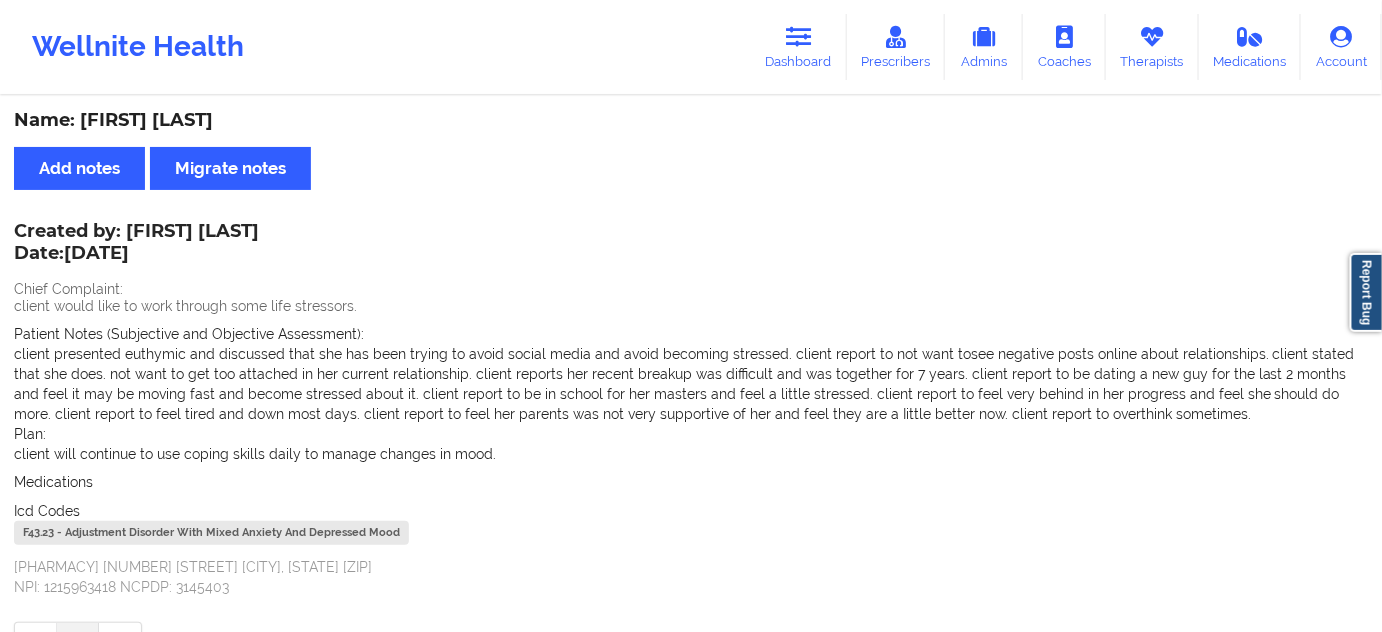 click on "F43.23 - Adjustment Disorder With Mixed Anxiety And Depressed Mood" at bounding box center (211, 533) 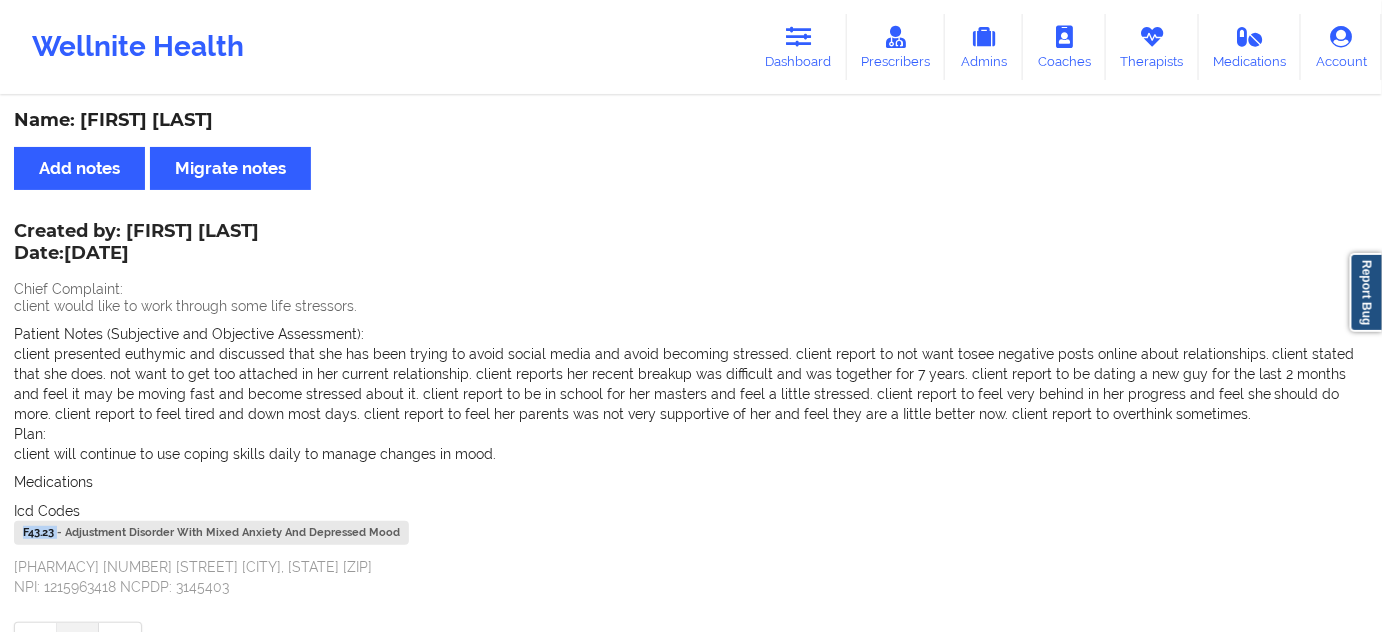 click on "F43.23 - Adjustment Disorder With Mixed Anxiety And Depressed Mood" at bounding box center [211, 533] 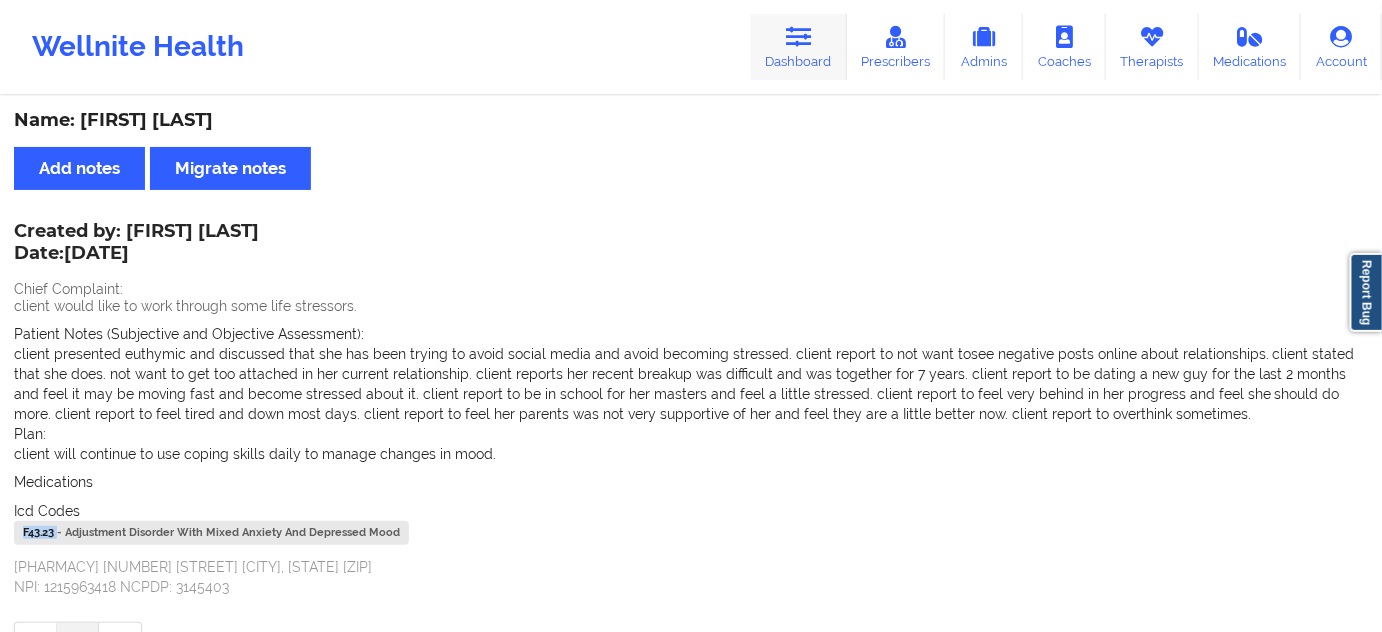 click on "Dashboard" at bounding box center (799, 47) 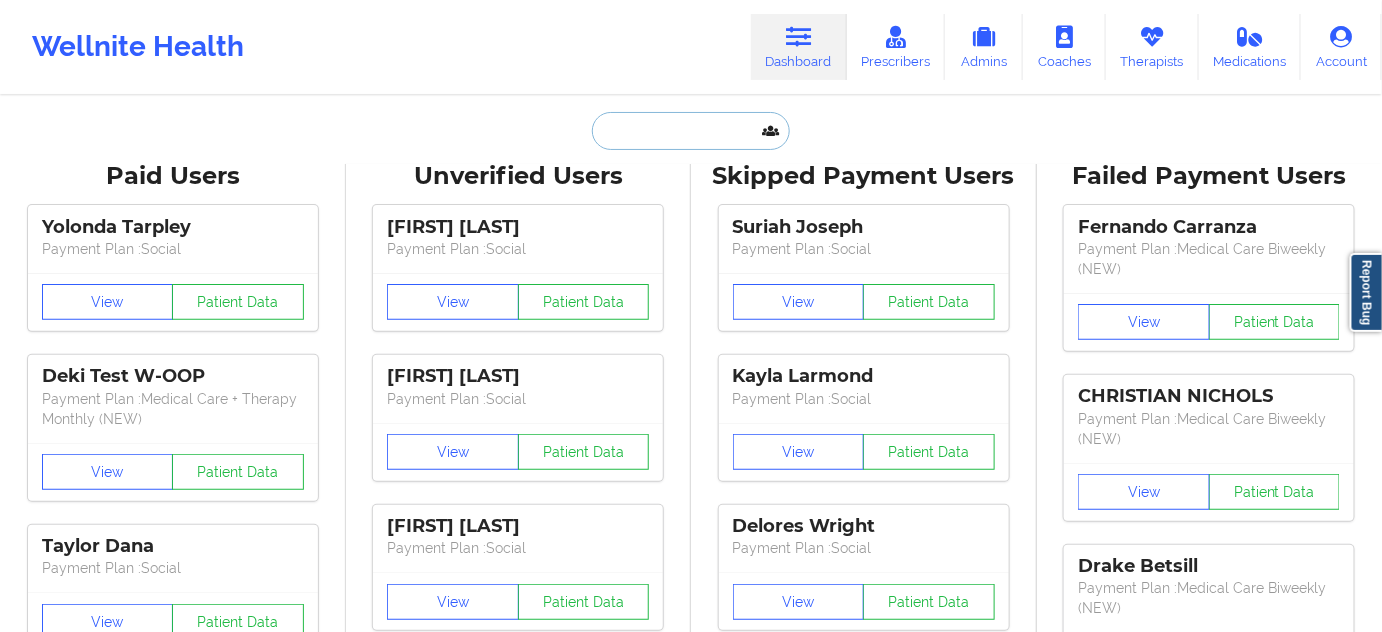 click at bounding box center (691, 131) 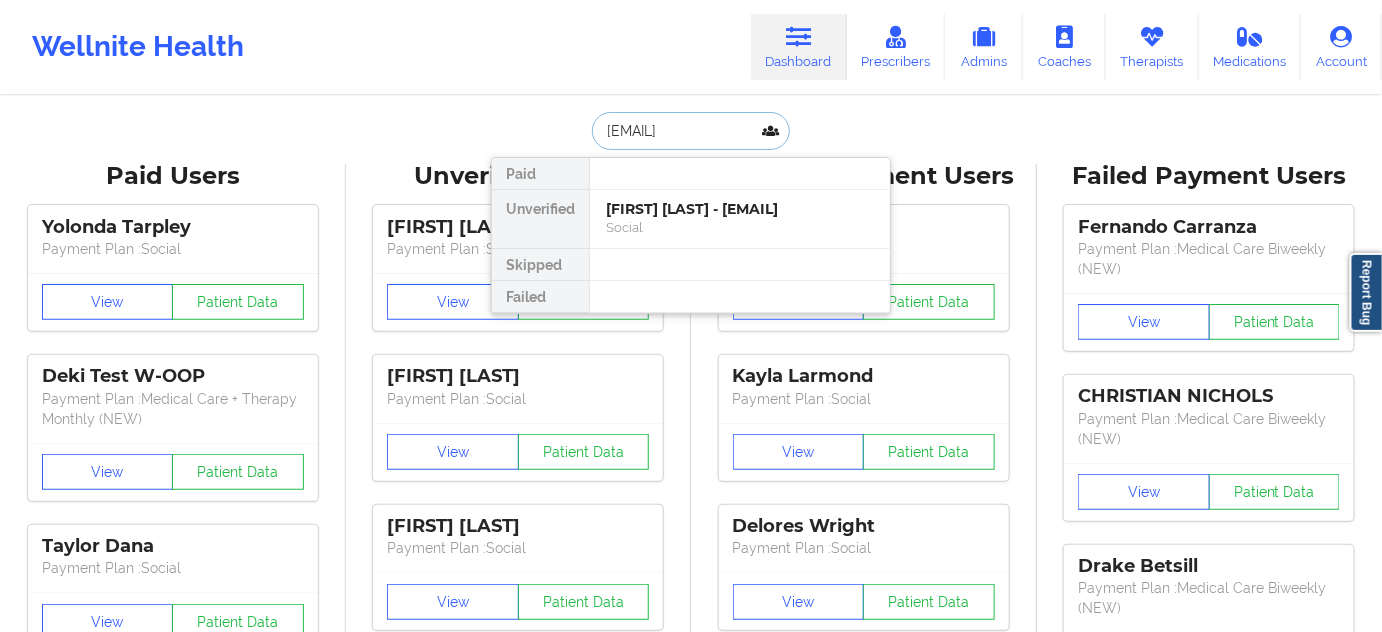 click on "[FIRST] [LAST] - [EMAIL]" at bounding box center (740, 209) 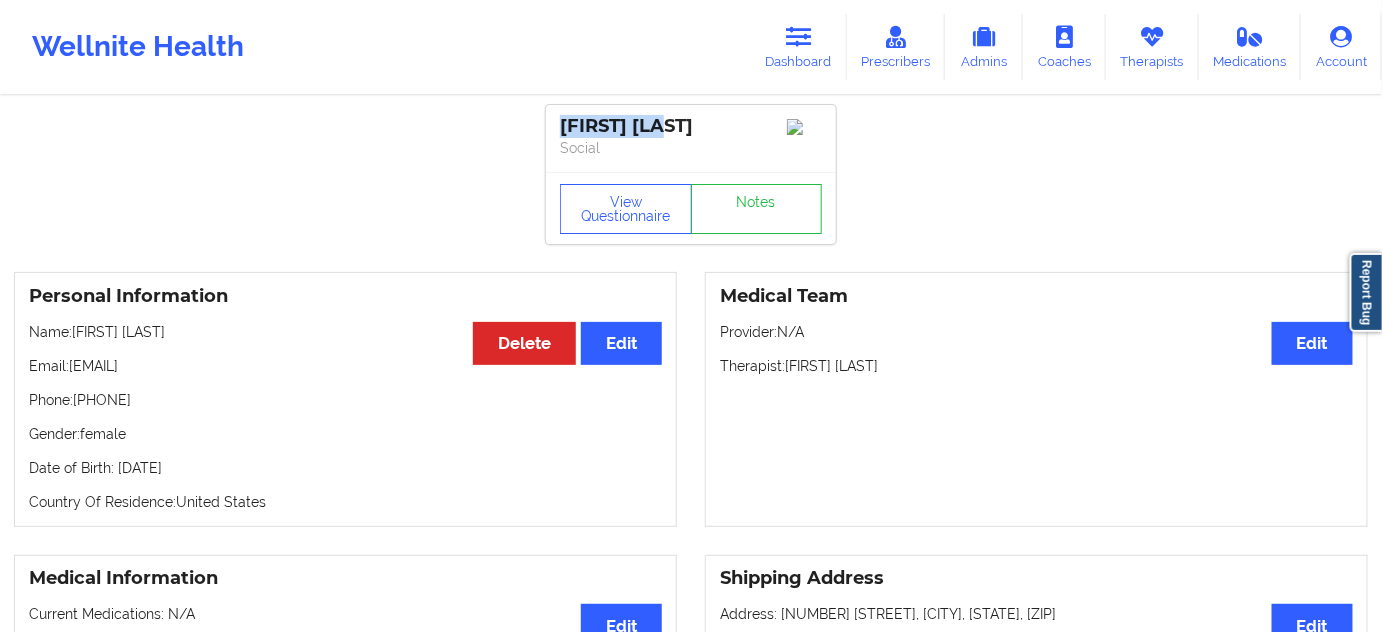 drag, startPoint x: 686, startPoint y: 127, endPoint x: 546, endPoint y: 113, distance: 140.69826 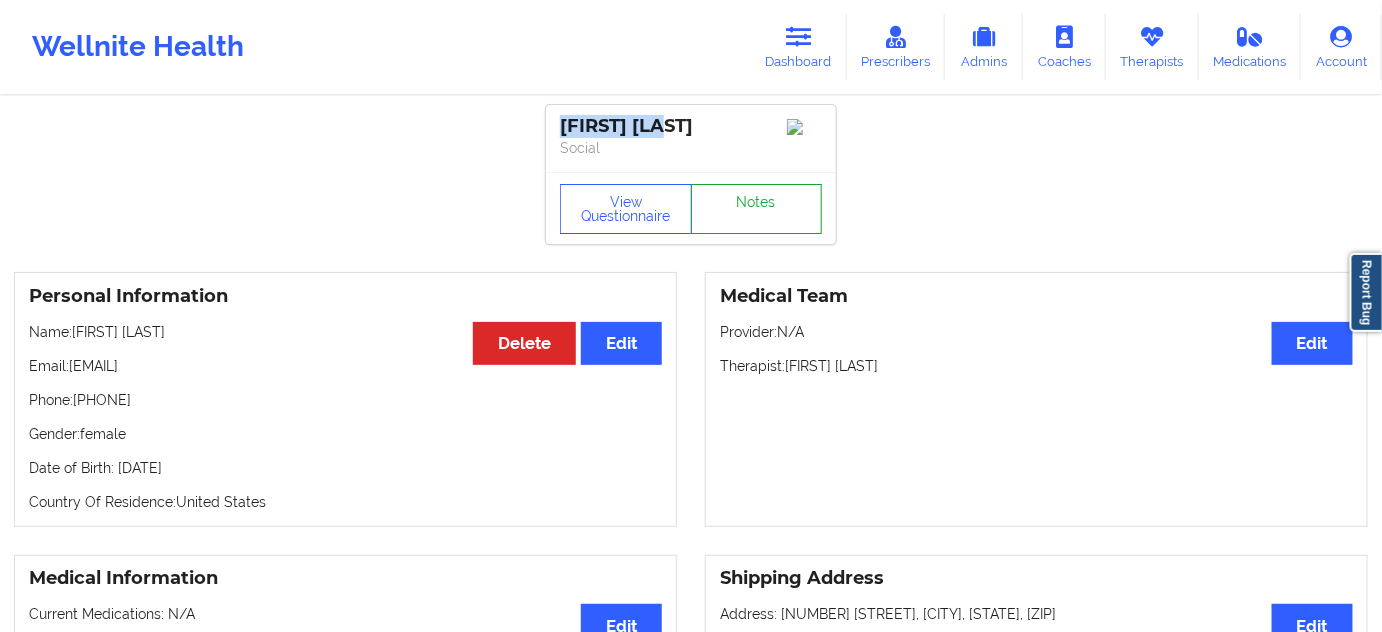 click on "Notes" at bounding box center (757, 209) 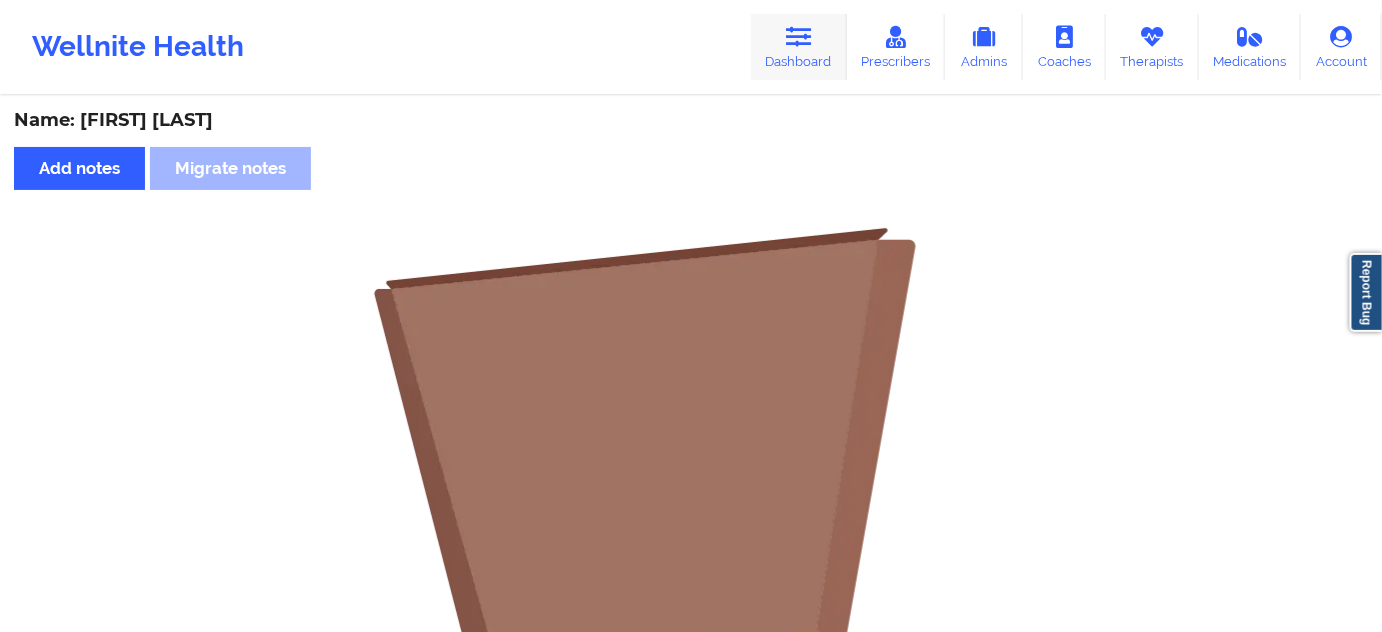 click on "Dashboard" at bounding box center [799, 47] 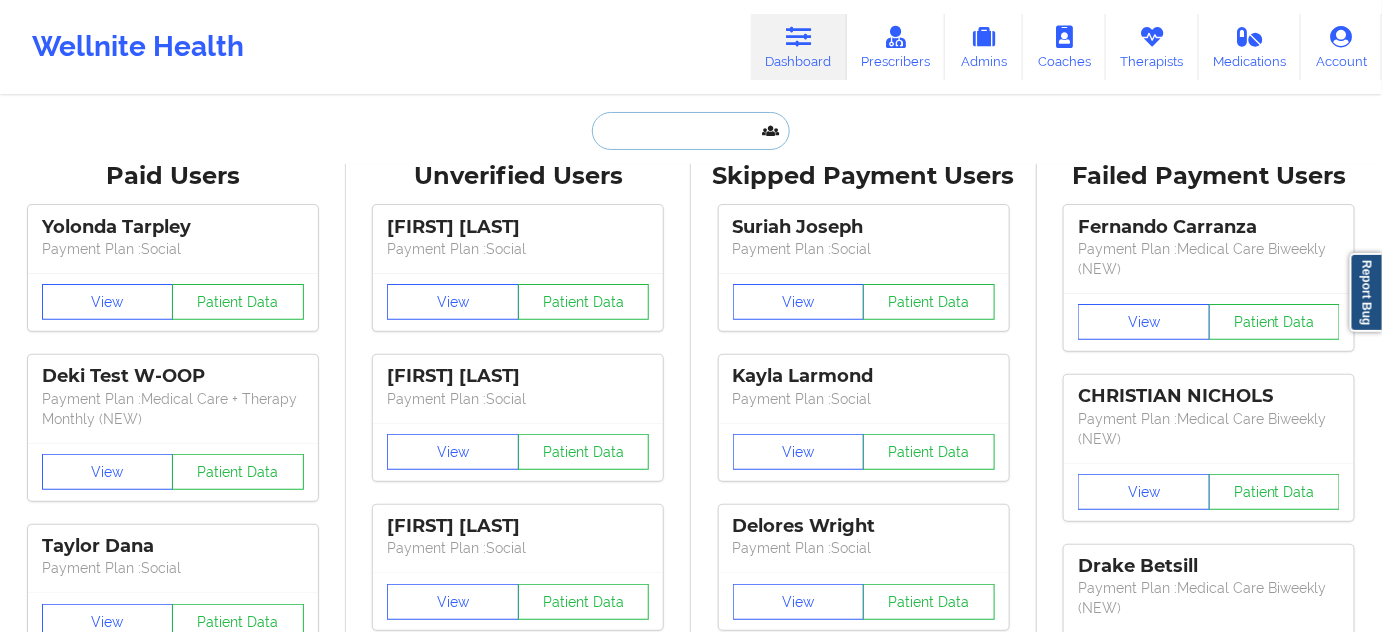 click at bounding box center (691, 131) 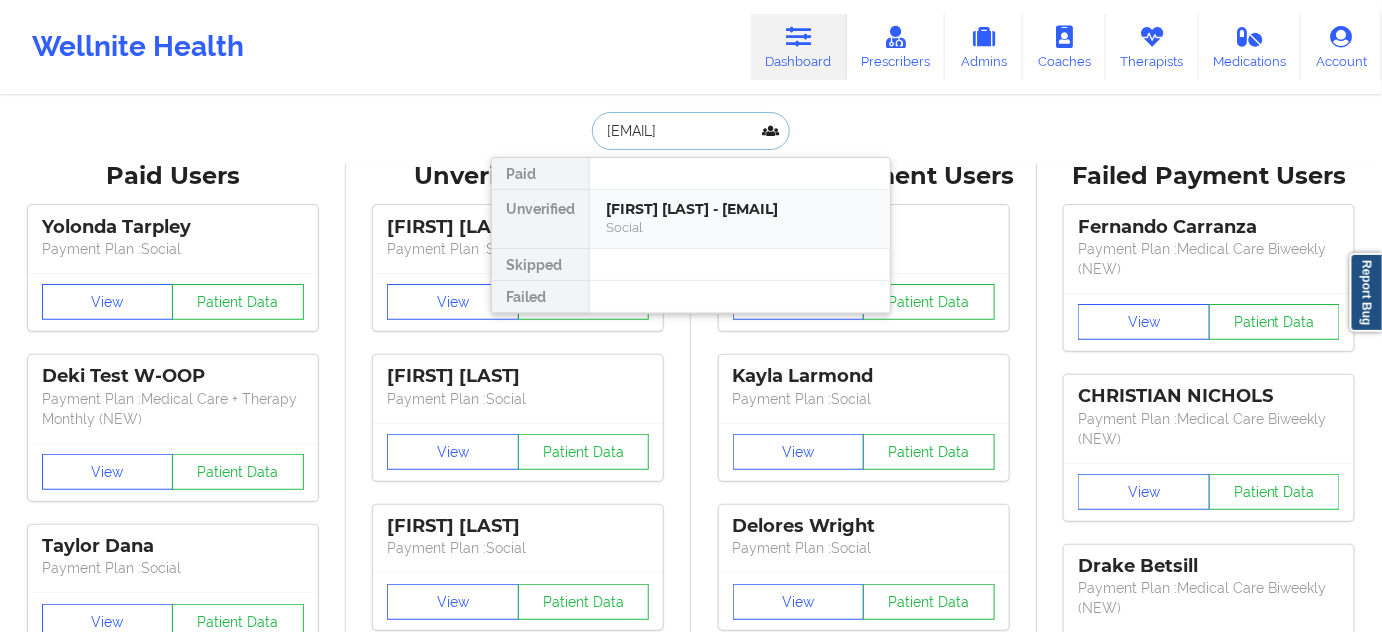 scroll, scrollTop: 0, scrollLeft: 37, axis: horizontal 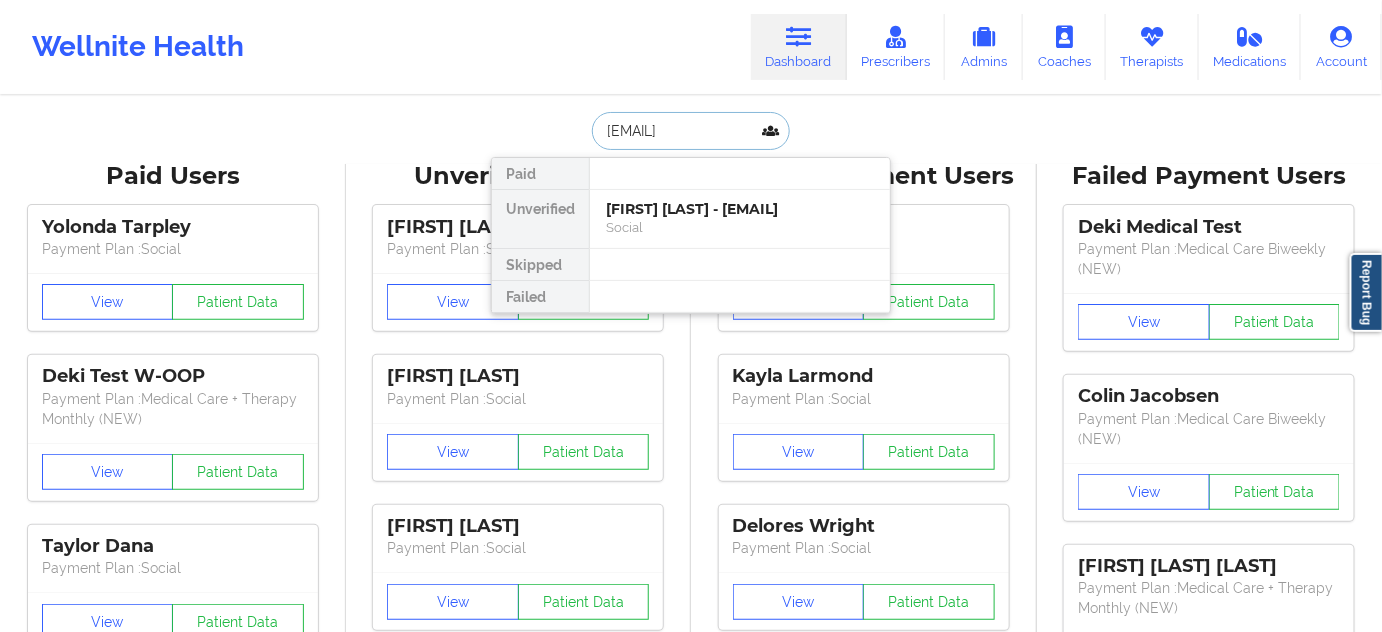 click on "[FIRST] [LAST] - [EMAIL]" at bounding box center [740, 209] 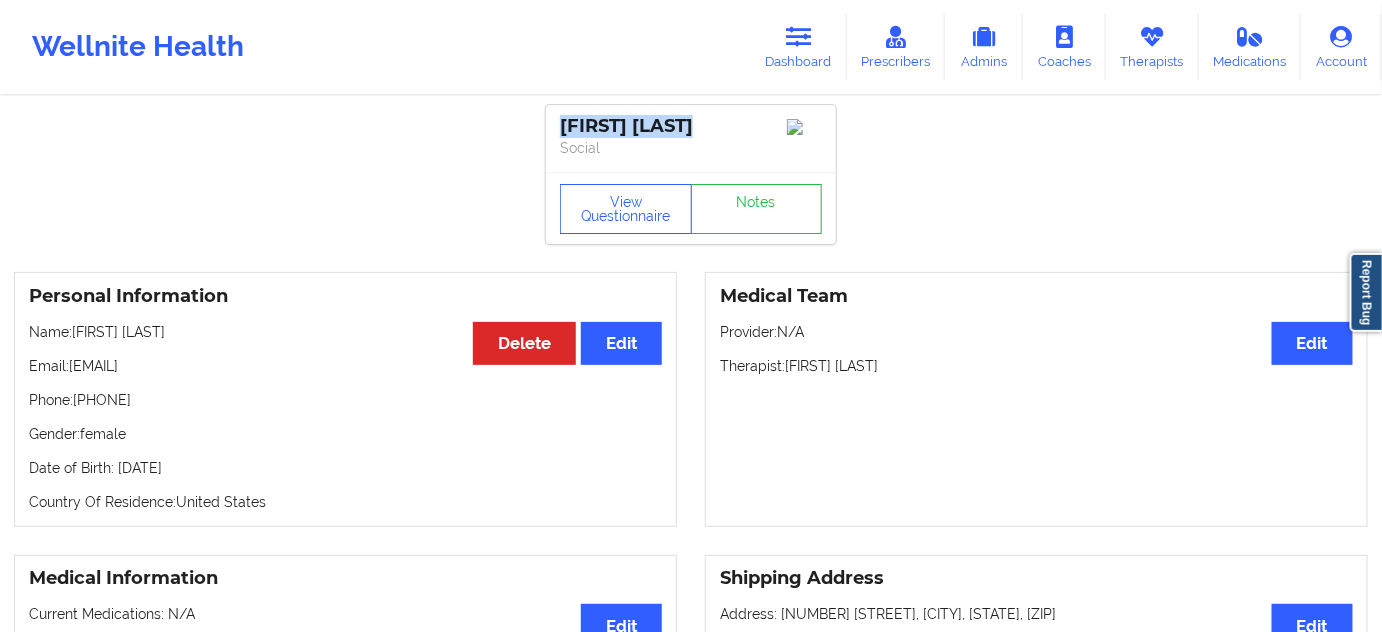 drag, startPoint x: 704, startPoint y: 120, endPoint x: 556, endPoint y: 119, distance: 148.00337 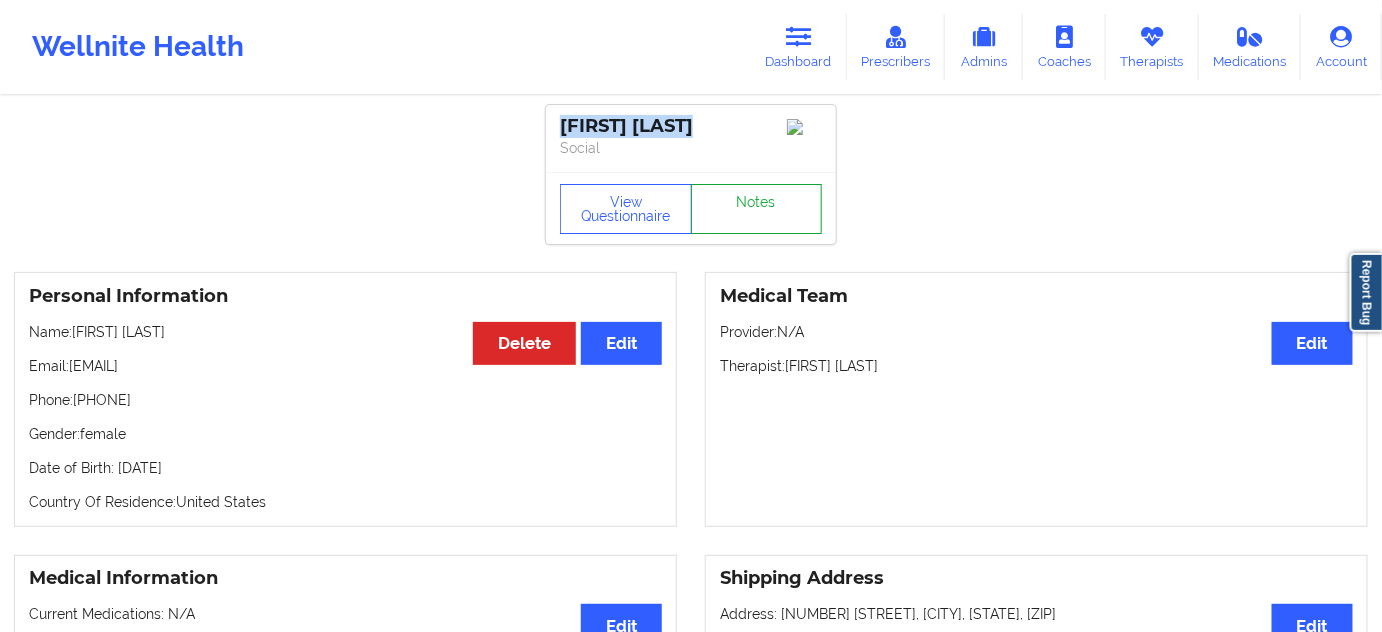 click on "Notes" at bounding box center [757, 209] 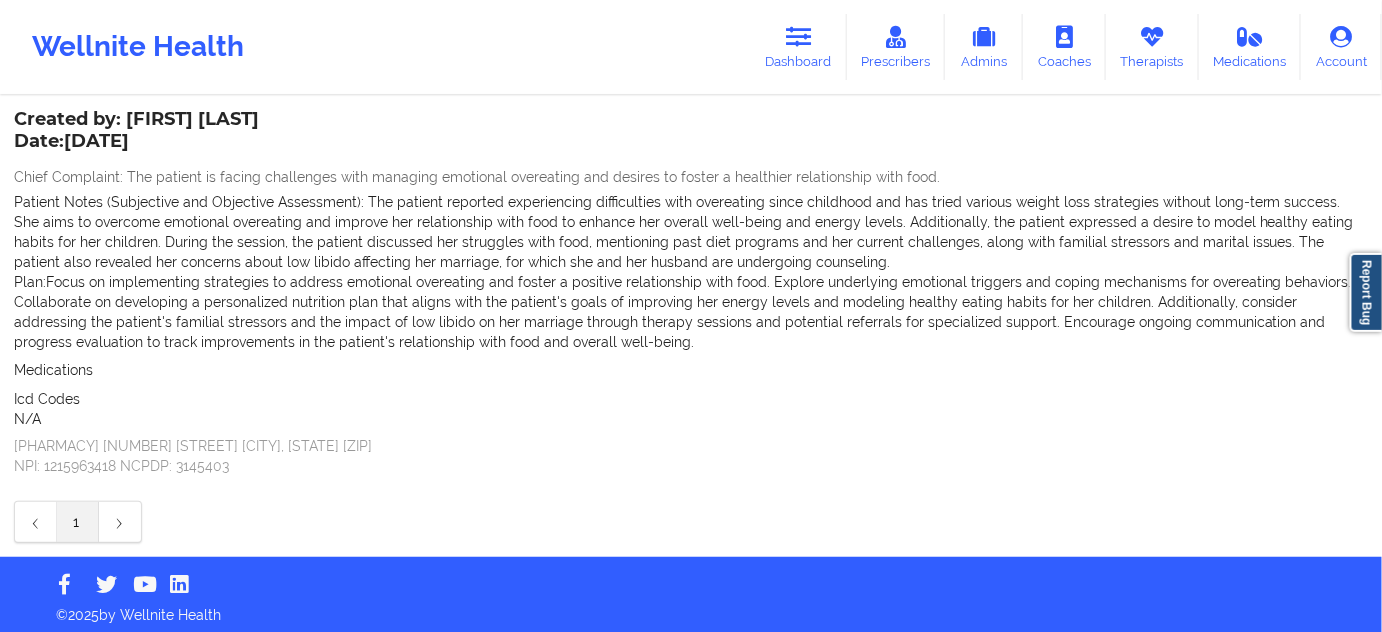 scroll, scrollTop: 117, scrollLeft: 0, axis: vertical 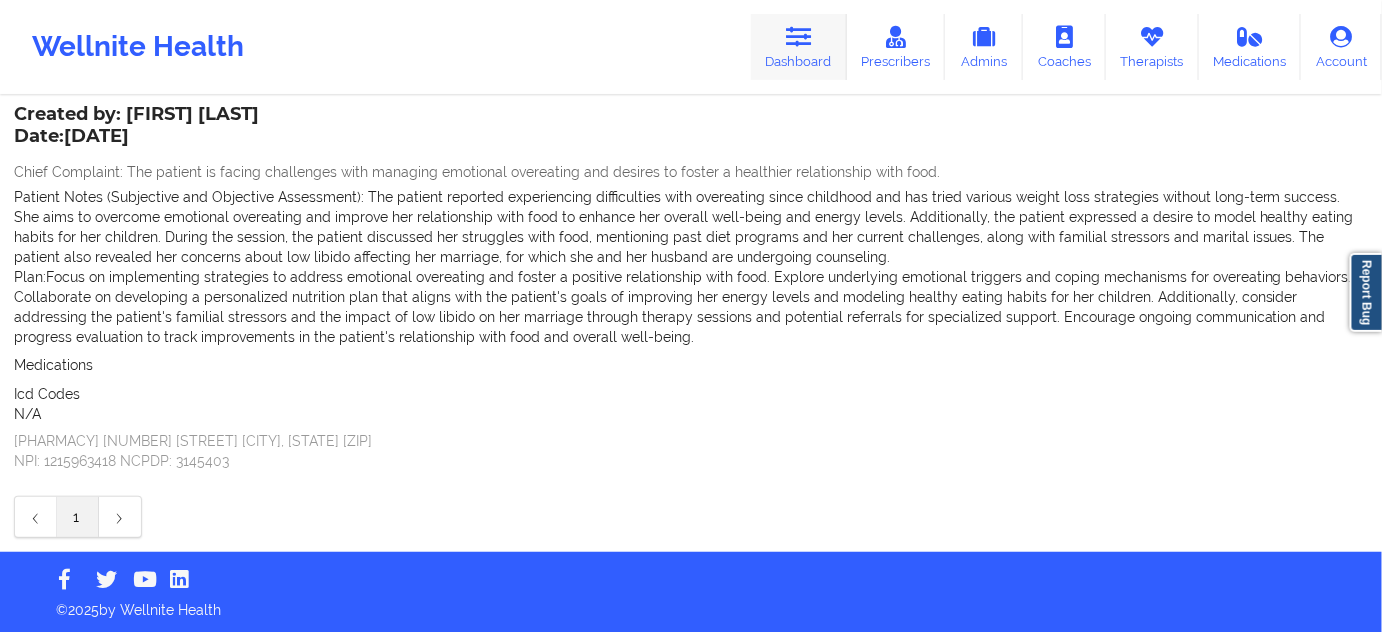 click on "Dashboard" at bounding box center [799, 47] 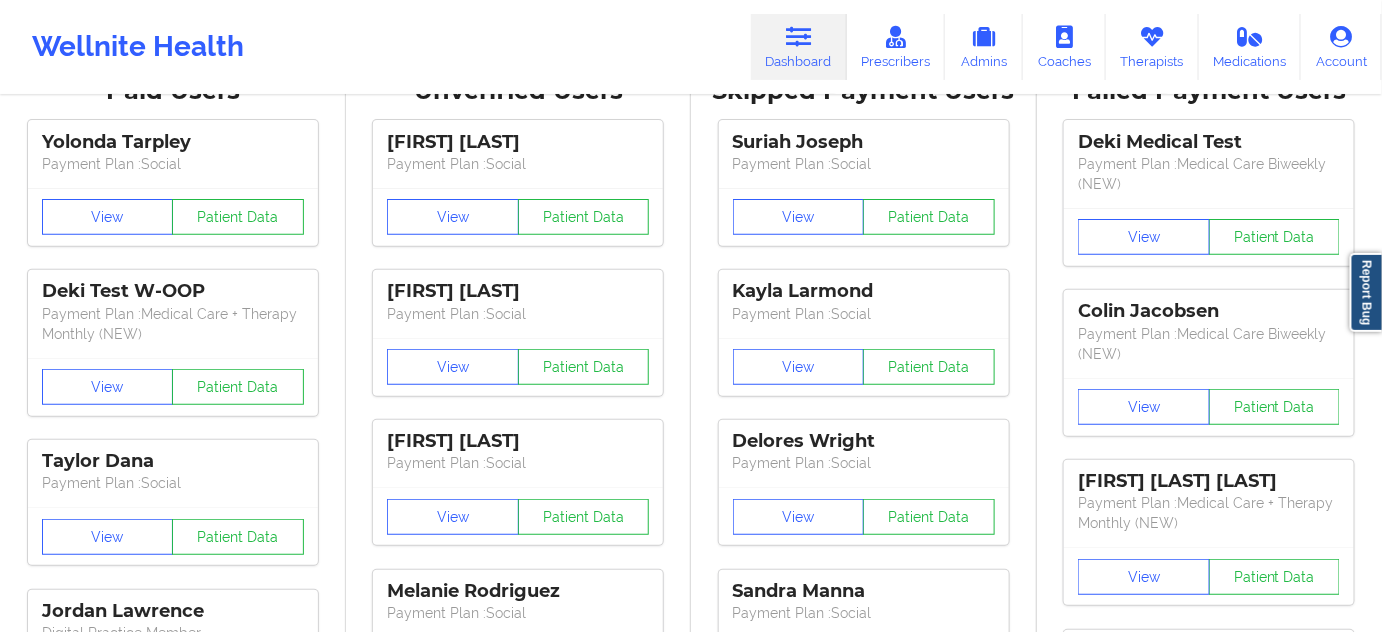 scroll, scrollTop: 0, scrollLeft: 0, axis: both 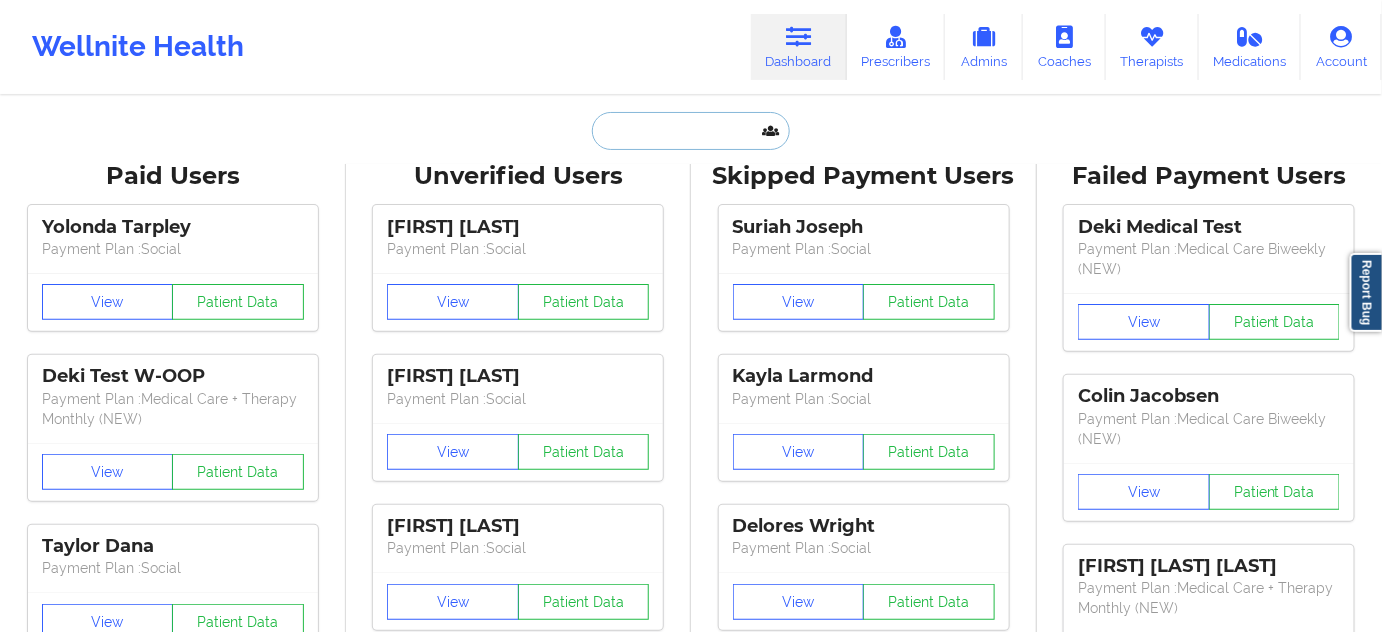 click at bounding box center (691, 131) 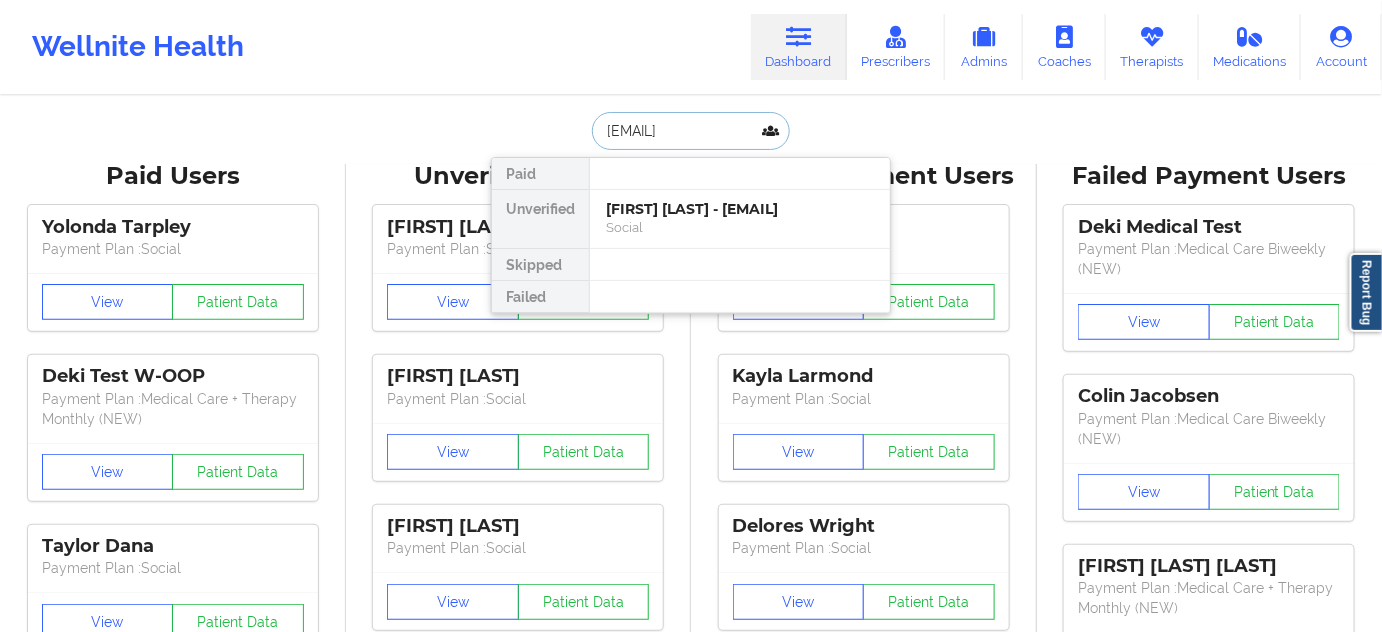 scroll, scrollTop: 0, scrollLeft: 22, axis: horizontal 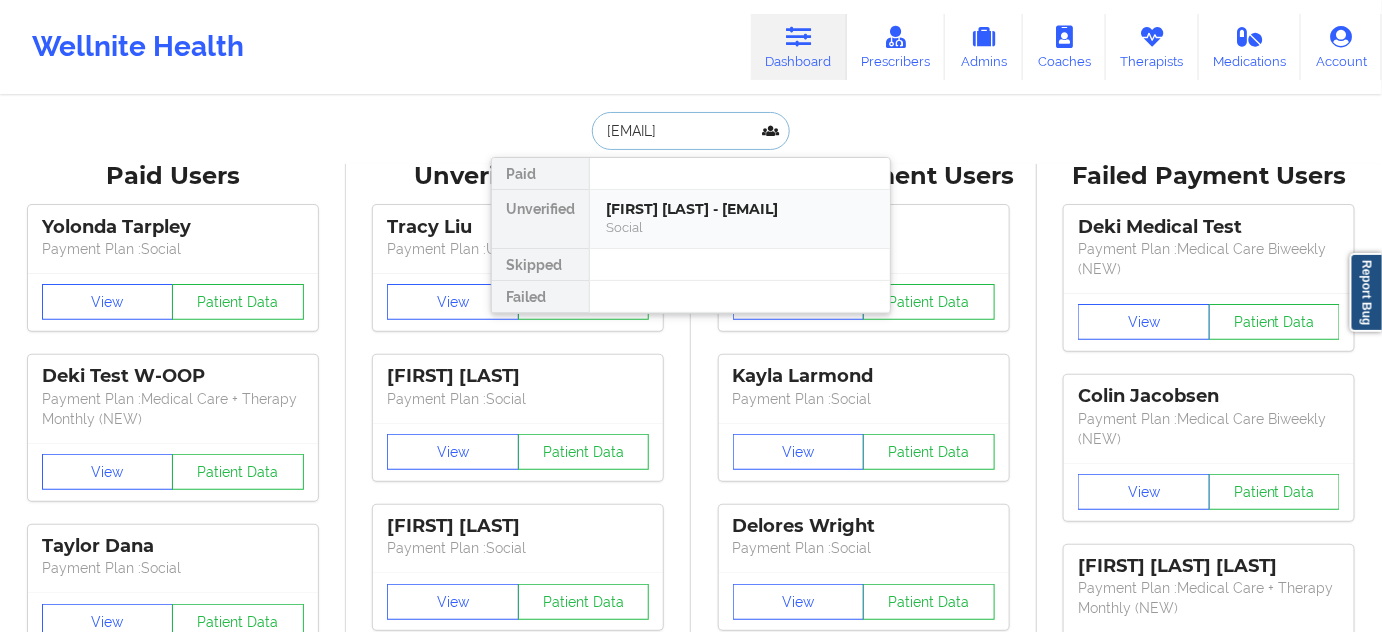 click on "[FIRST] [LAST] - [EMAIL]" at bounding box center (740, 209) 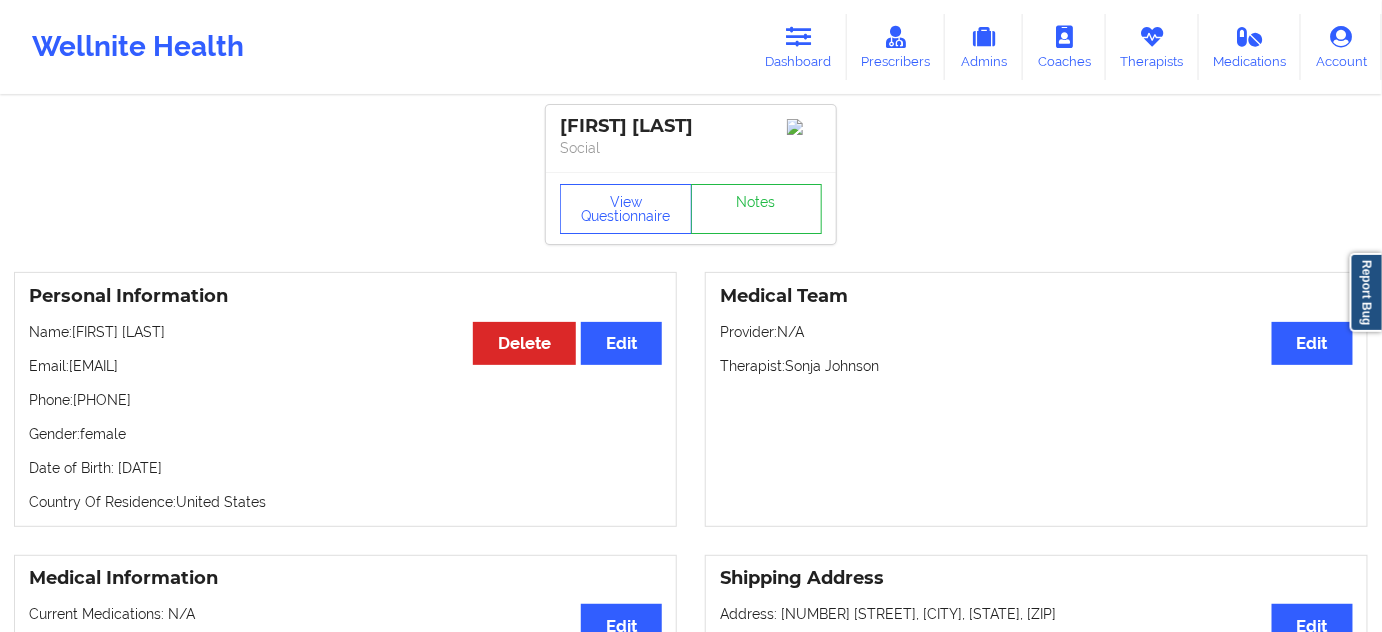 drag, startPoint x: 728, startPoint y: 117, endPoint x: 536, endPoint y: 107, distance: 192.26024 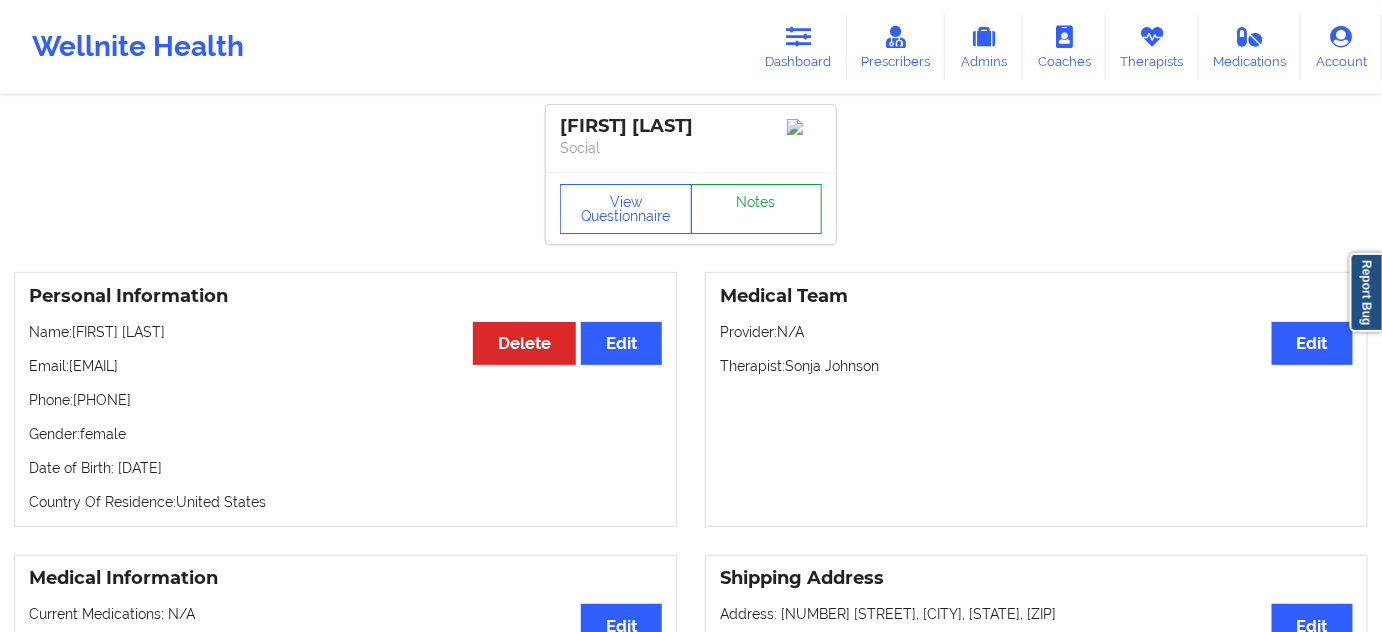 click on "Notes" at bounding box center (757, 209) 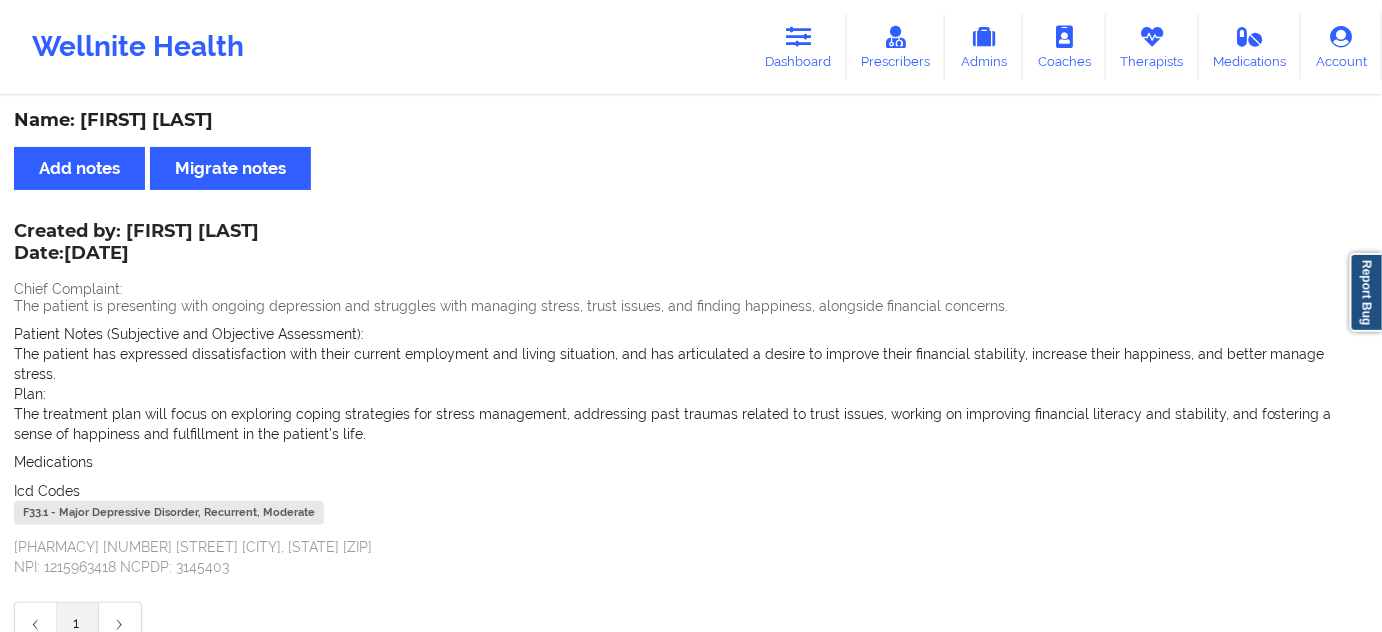 click on "F33.1 - Major Depressive Disorder, Recurrent, Moderate" at bounding box center [169, 513] 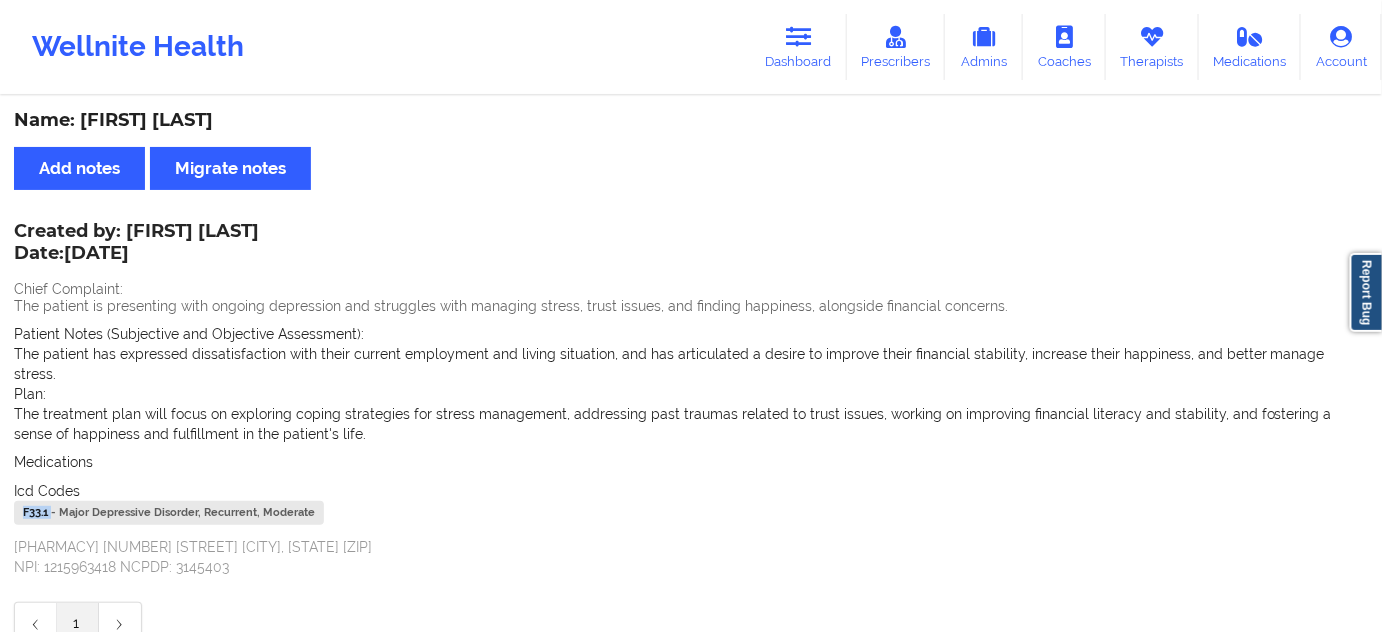 click on "F33.1 - Major Depressive Disorder, Recurrent, Moderate" at bounding box center (169, 513) 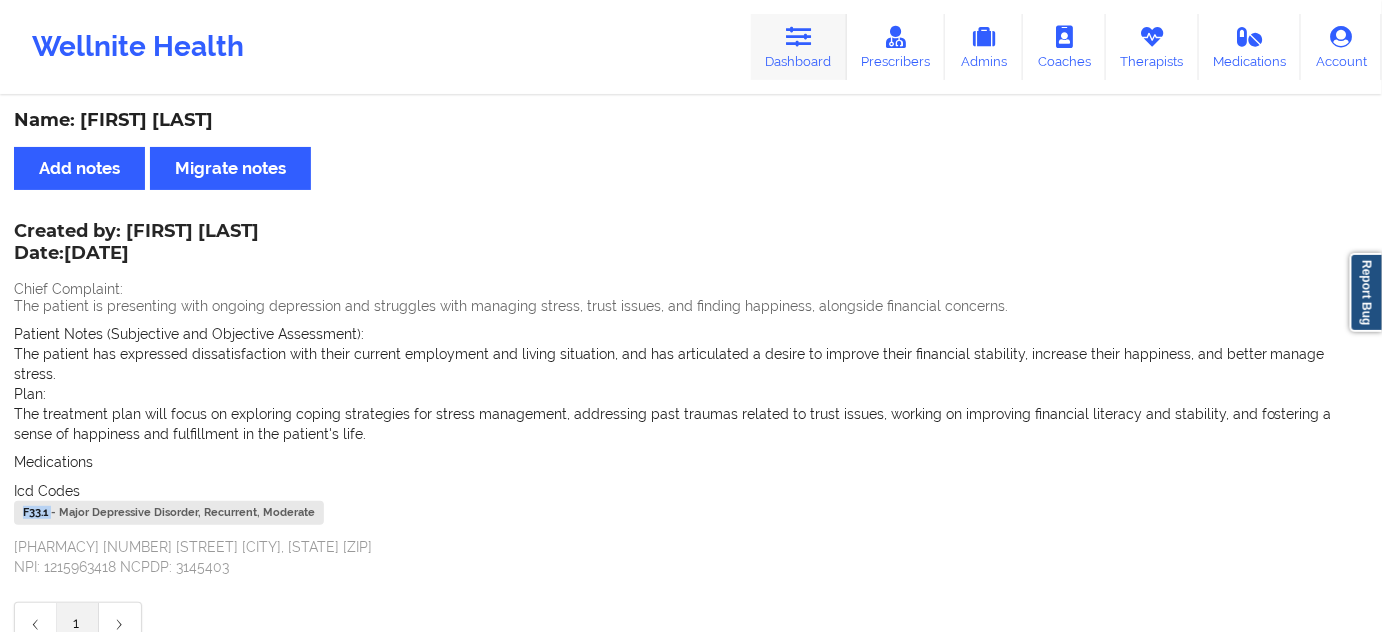 click on "Dashboard" at bounding box center [799, 47] 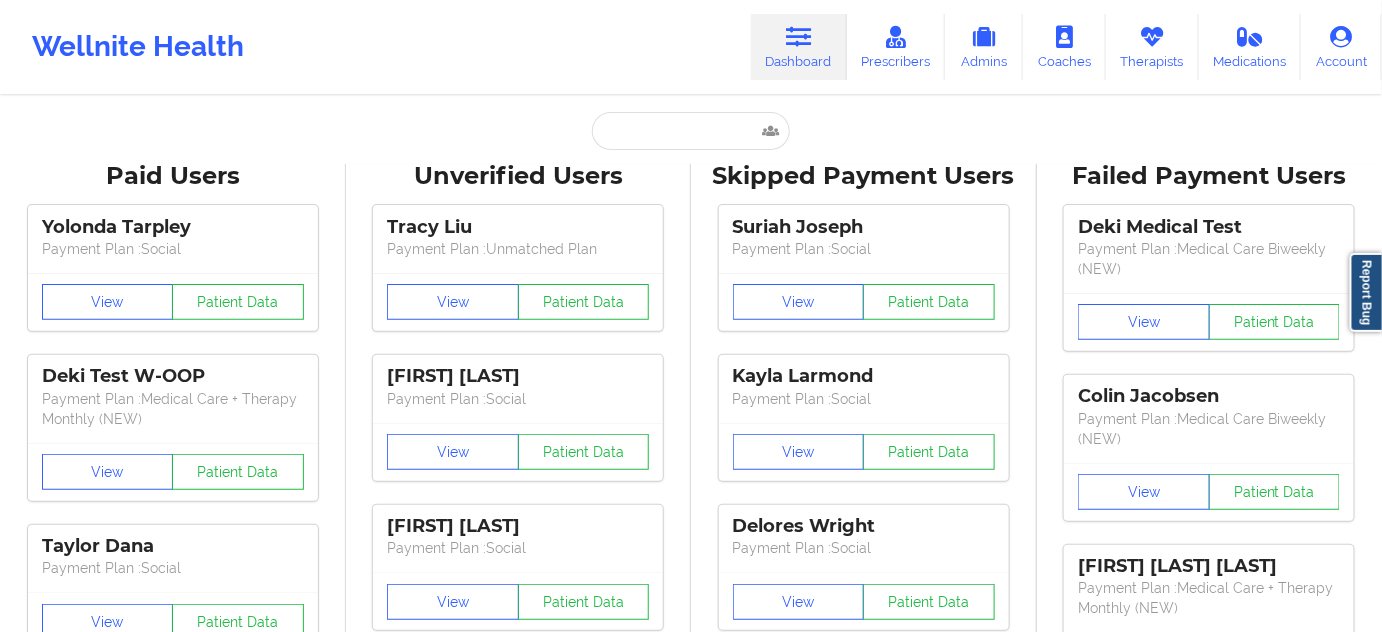 click on "Paid Users [FIRST] [LAST] Payment Plan : Social View Patient Data Deki Test W-OOP Payment Plan : Medical Care + Therapy Monthly (NEW) View Patient Data [FIRST] [LAST] Payment Plan : Social View Patient Data [FIRST] [LAST] Digital Practice Member View Patient Data [FIRST] [LAST] Payment Plan : Social View Patient Data [FIRST] [LAST] Payment Plan : Medical Care Biweekly (NEW) View Patient Data ⟨ 1 2 3 ⟩ Unverified Users [FIRST] [LAST] Payment Plan : Unmatched Plan View Patient Data [FIRST] [LAST] Payment Plan : Social View Patient Data [FIRST] [LAST] Payment Plan : Social View Patient Data [FIRST] [LAST] Payment Plan : Social View Patient Data [FIRST] [LAST] Payment Plan : Social View Patient Data [FIRST] [LAST] Digital Practice Member View Patient Data [FIRST] [LAST] Digital Practice Member (In-Network) View Patient Data [FIRST] [LAST] Digital Practice Member (Out Of Pocket) View Patient Data [FIRST] [LAST] View View [INITIALS]" at bounding box center (691, 2565) 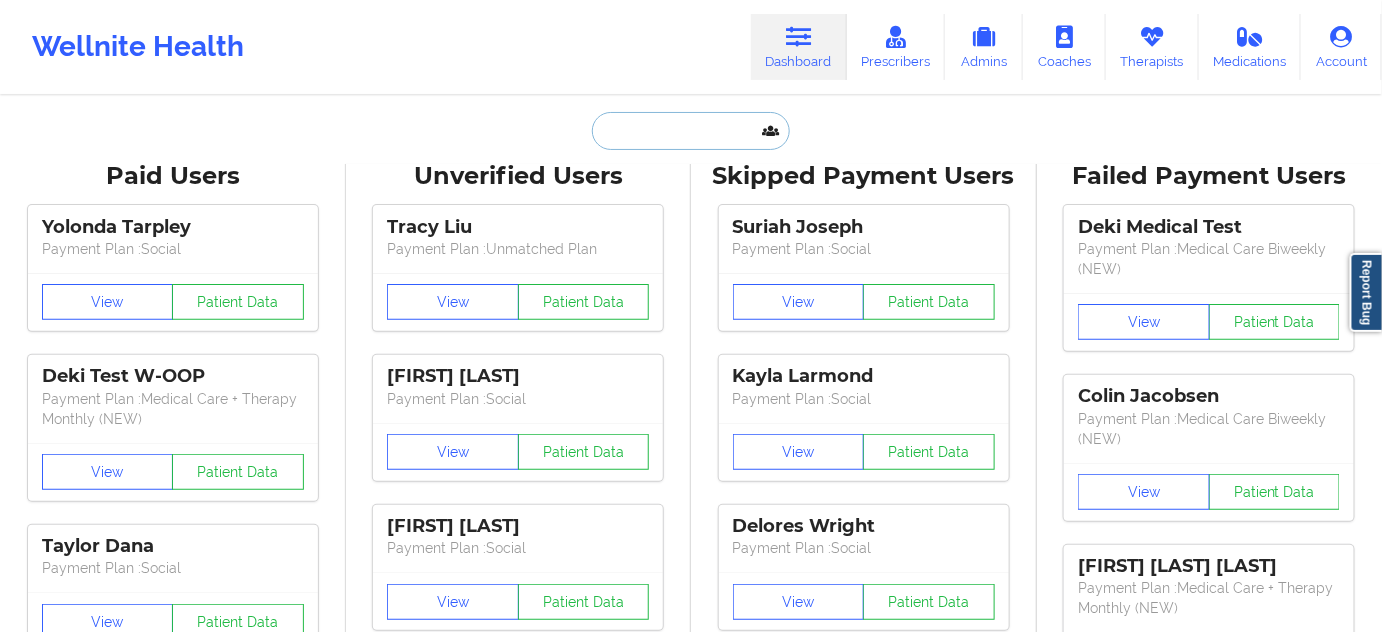 click at bounding box center (691, 131) 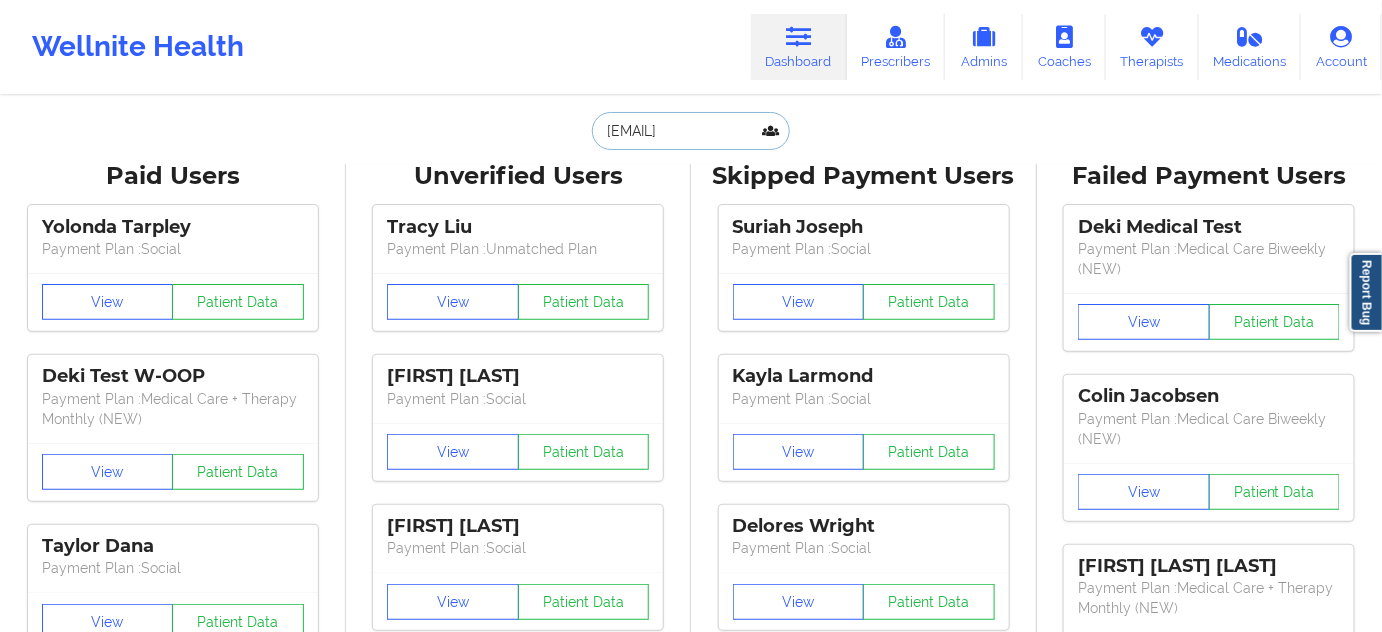 scroll, scrollTop: 0, scrollLeft: 13, axis: horizontal 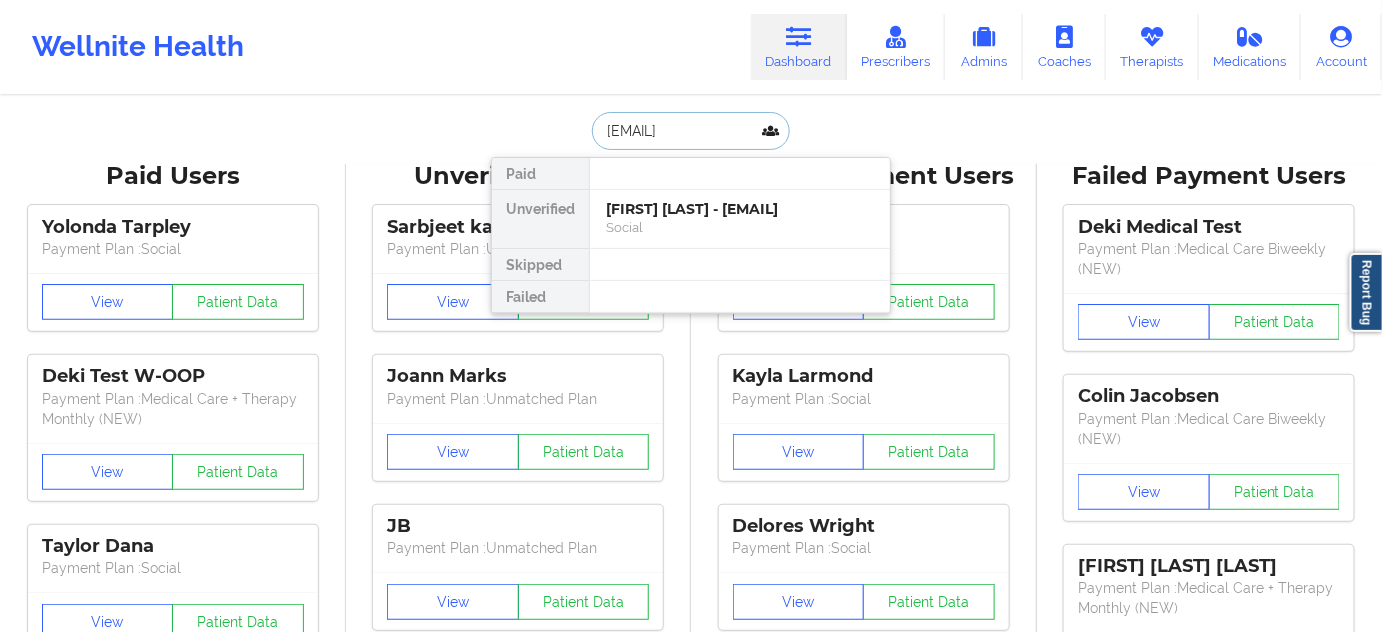 click on "[FIRST] [LAST] - [EMAIL]" at bounding box center [740, 209] 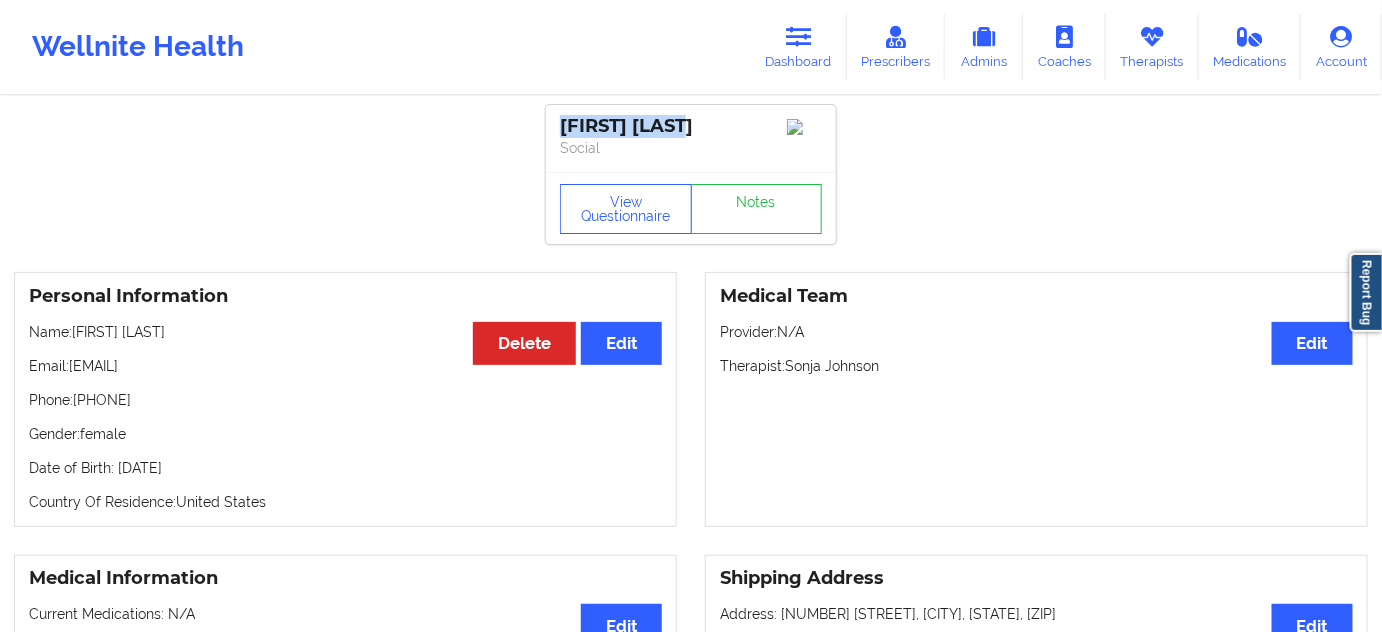 drag, startPoint x: 700, startPoint y: 117, endPoint x: 546, endPoint y: 114, distance: 154.02922 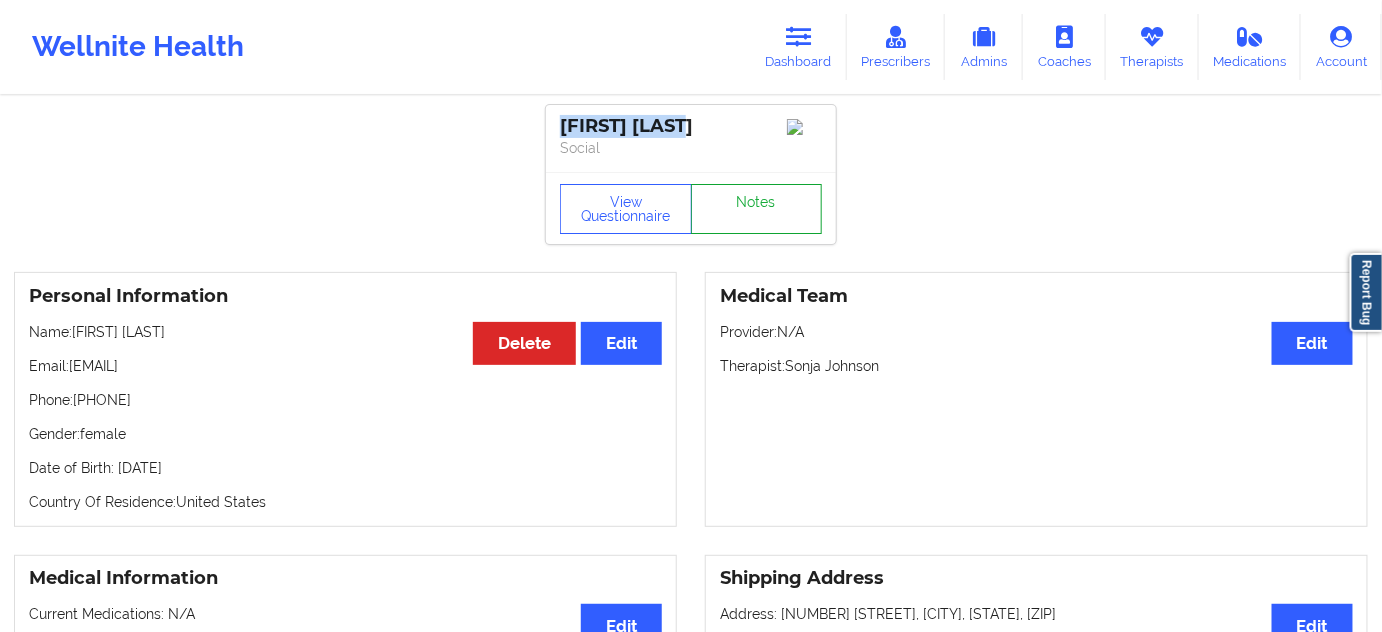 click on "Notes" at bounding box center [757, 209] 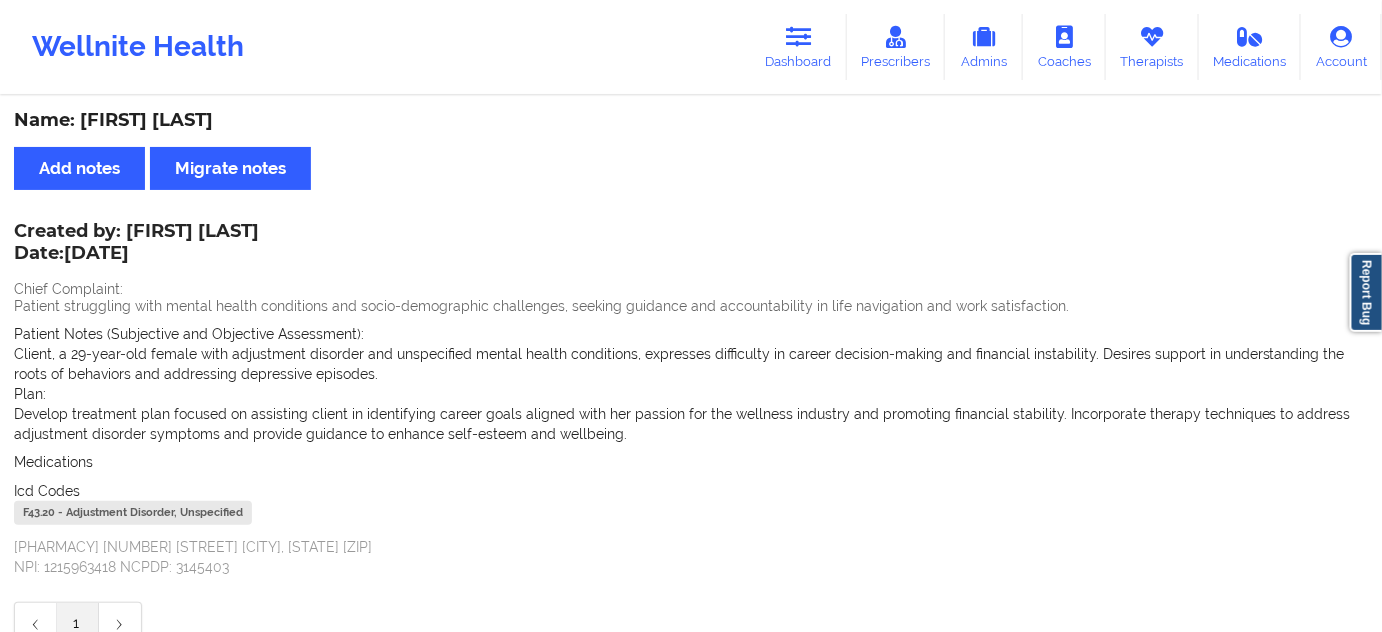 click on "F43.20 - Adjustment Disorder, Unspecified" at bounding box center [133, 513] 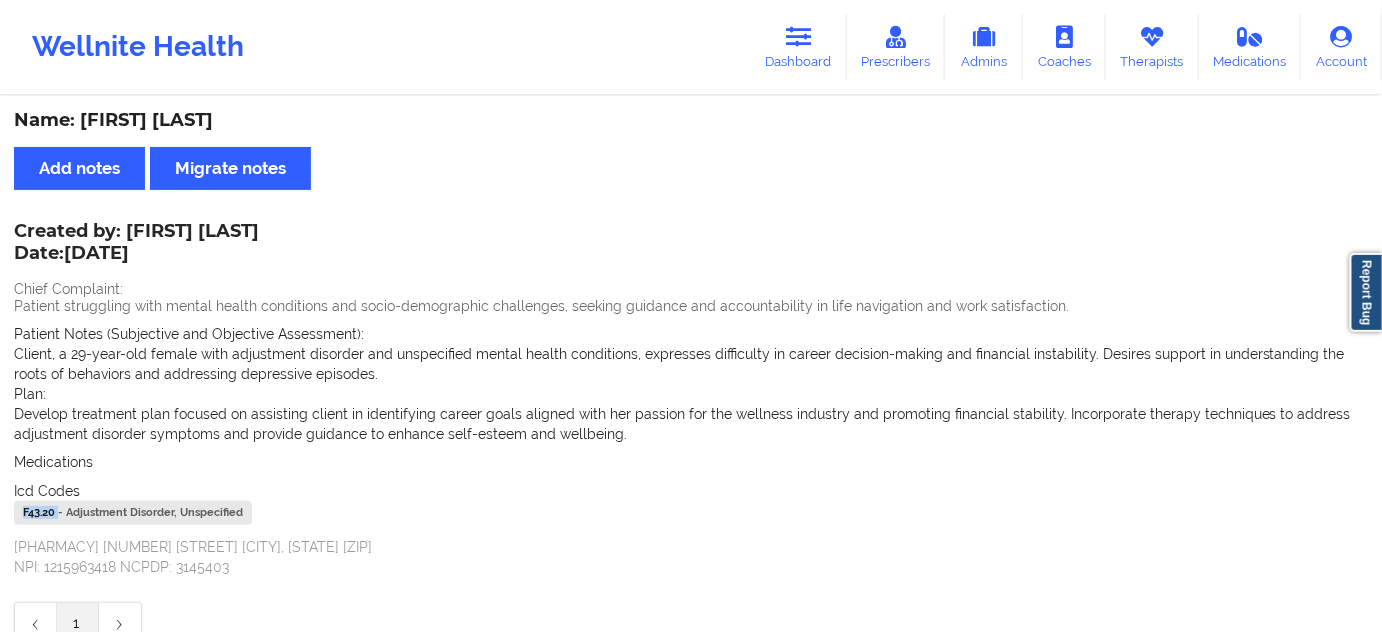click on "F43.20 - Adjustment Disorder, Unspecified" at bounding box center (133, 513) 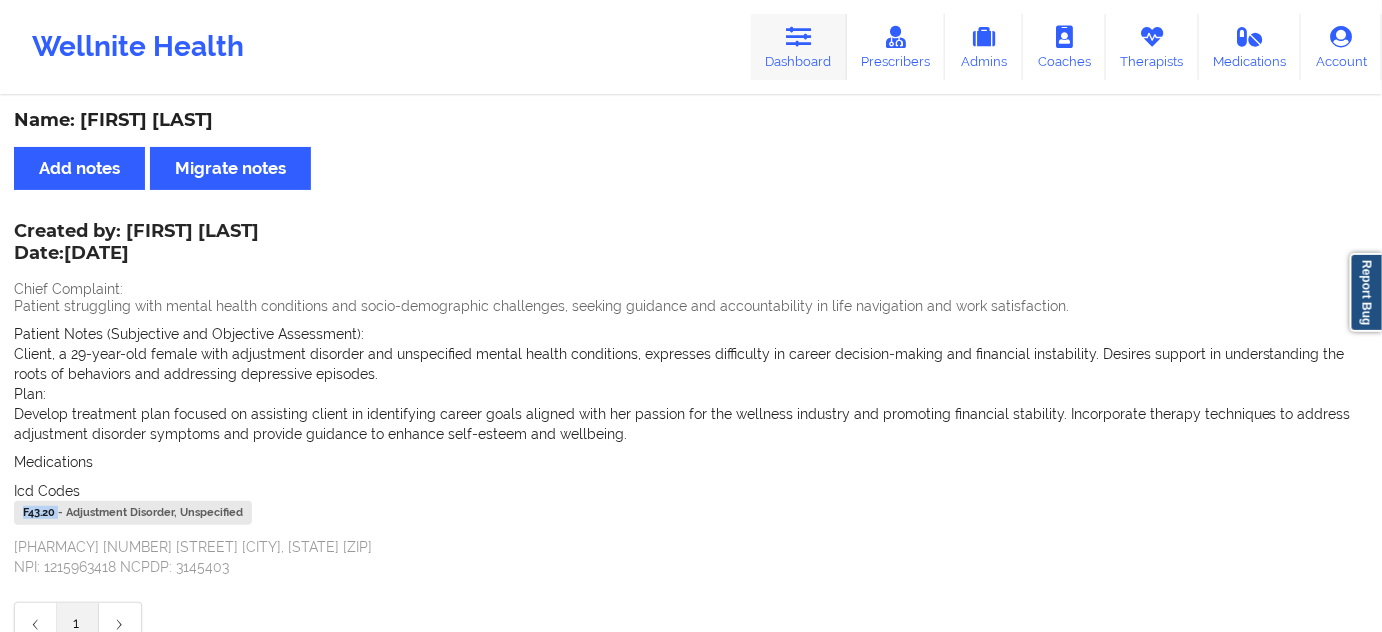 click on "Dashboard" at bounding box center (799, 47) 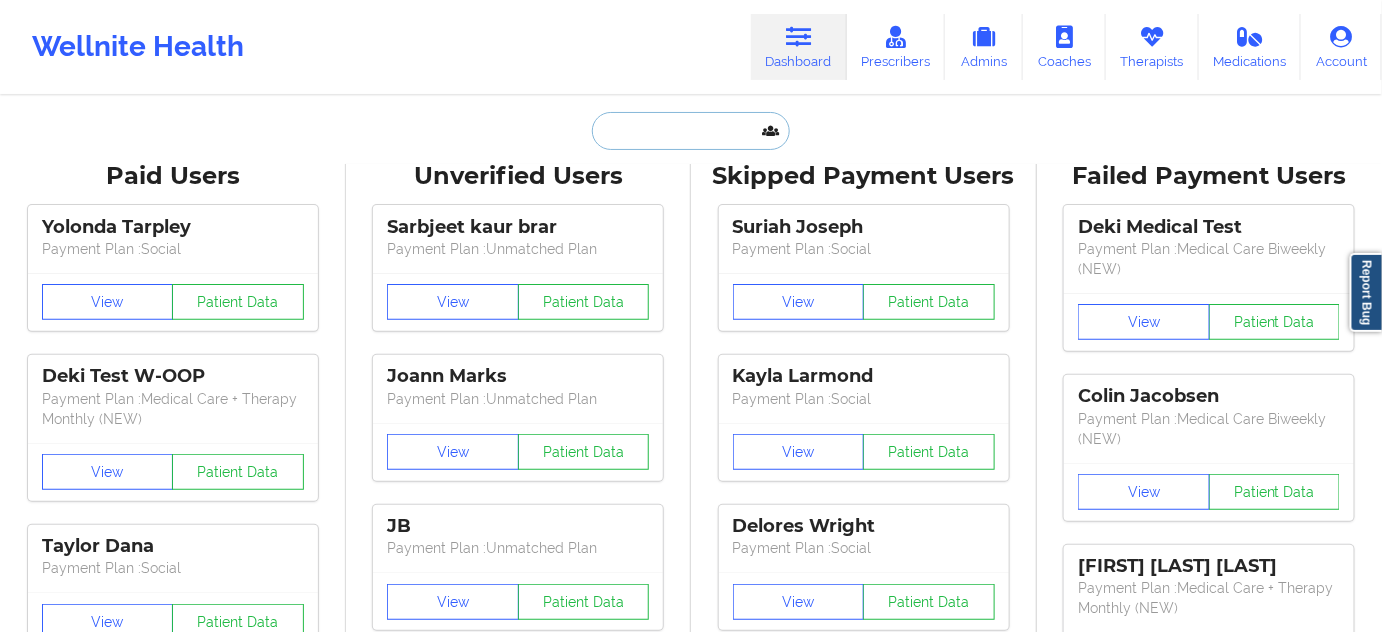 click at bounding box center [691, 131] 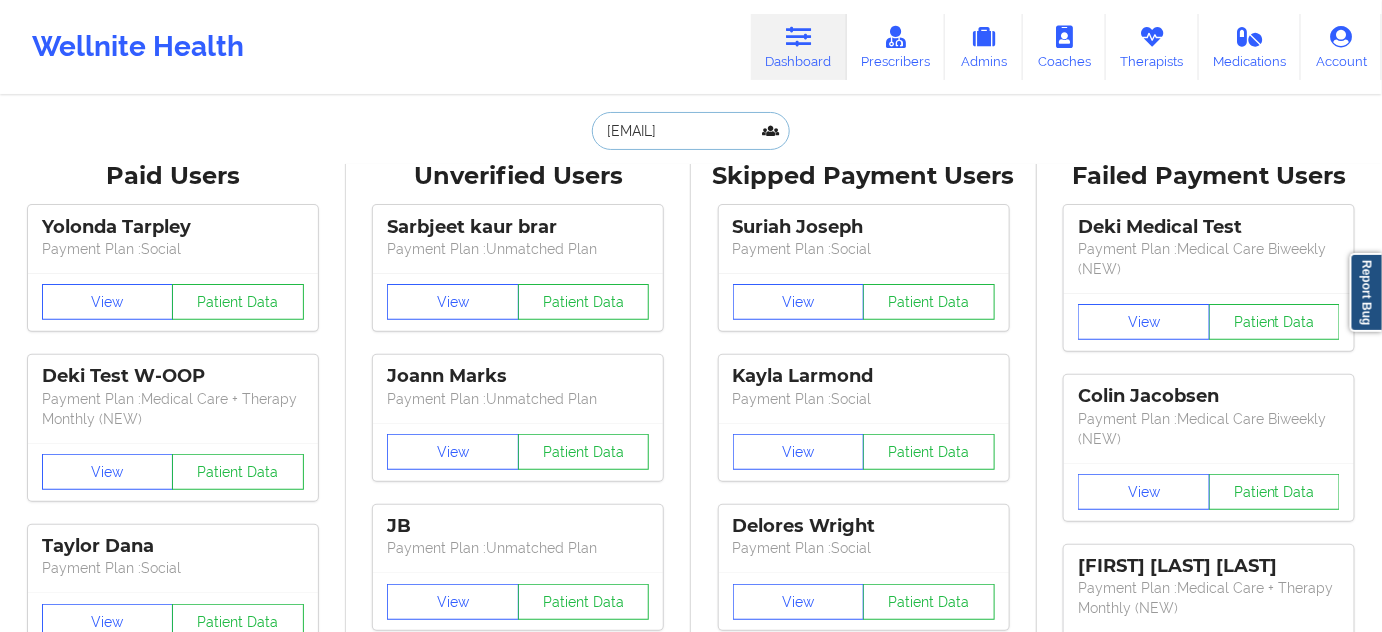 scroll, scrollTop: 0, scrollLeft: 1, axis: horizontal 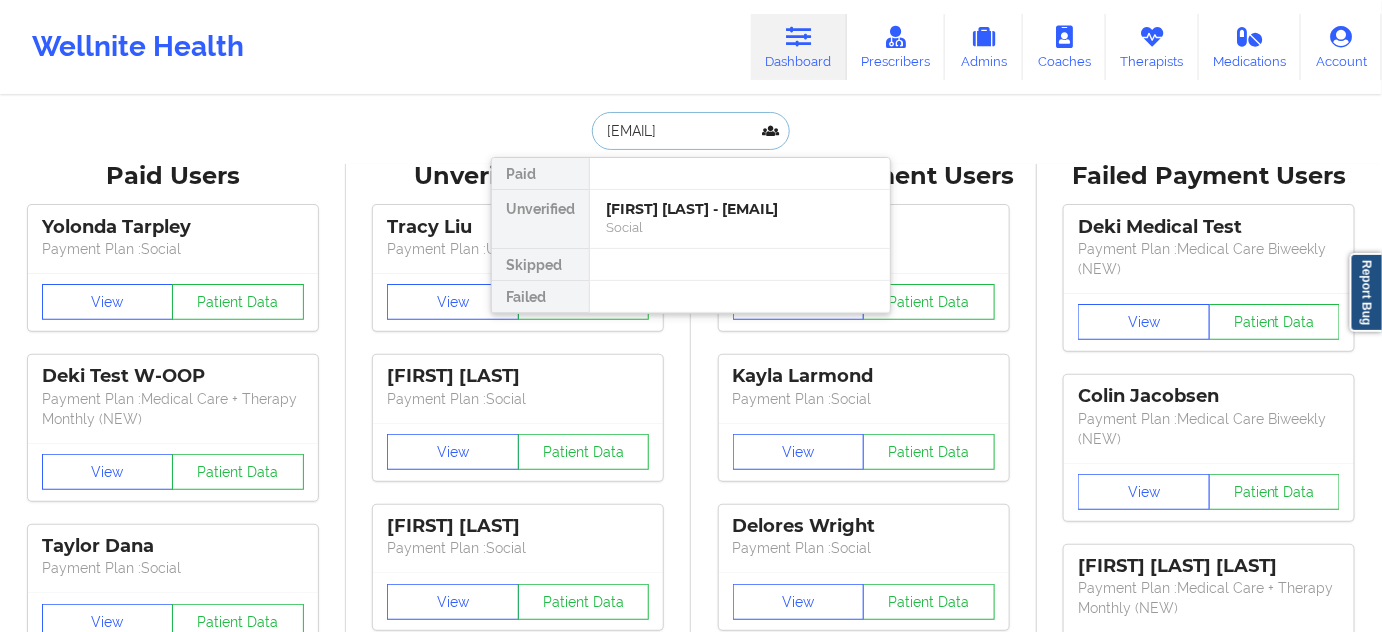 click on "[FIRST] [LAST] - [EMAIL]" at bounding box center (740, 209) 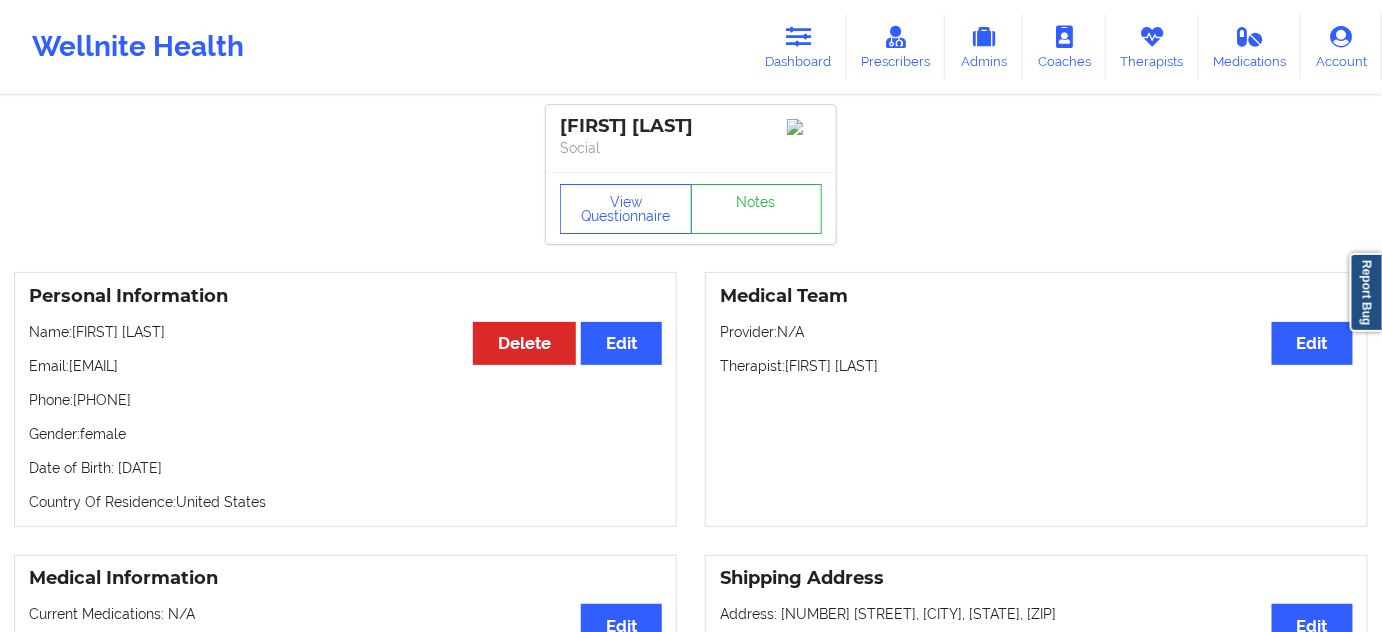 drag, startPoint x: 754, startPoint y: 120, endPoint x: 555, endPoint y: 115, distance: 199.0628 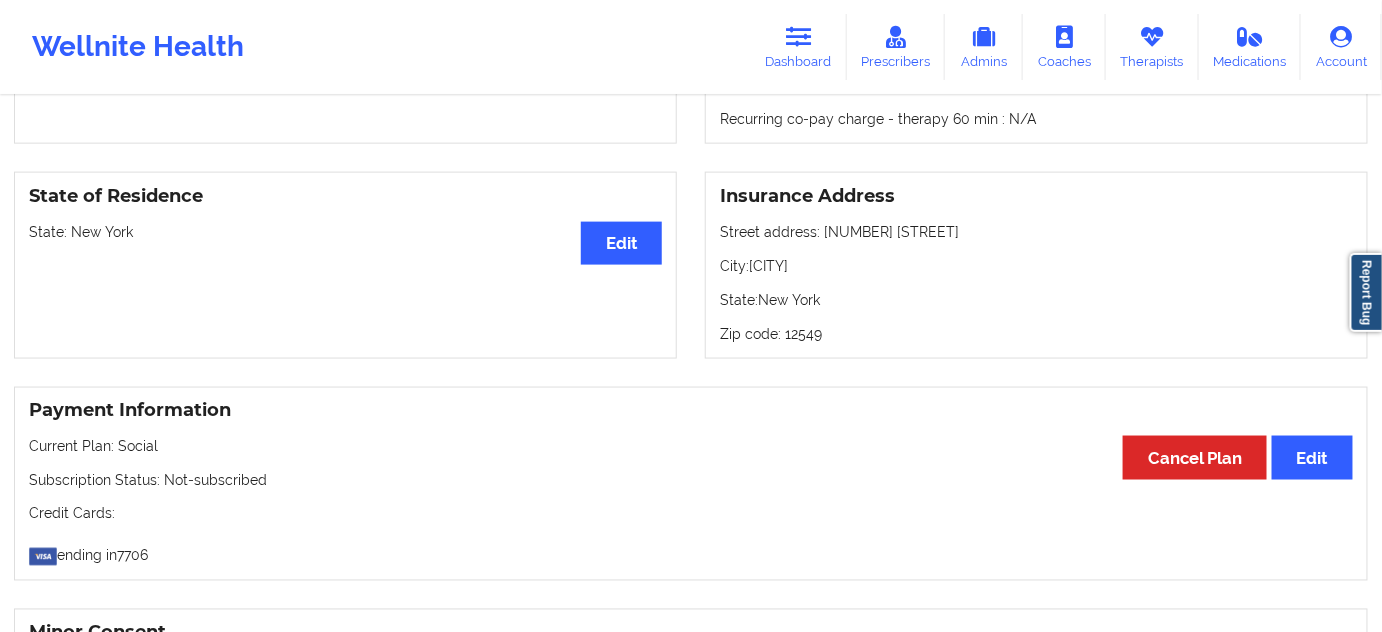 scroll, scrollTop: 787, scrollLeft: 0, axis: vertical 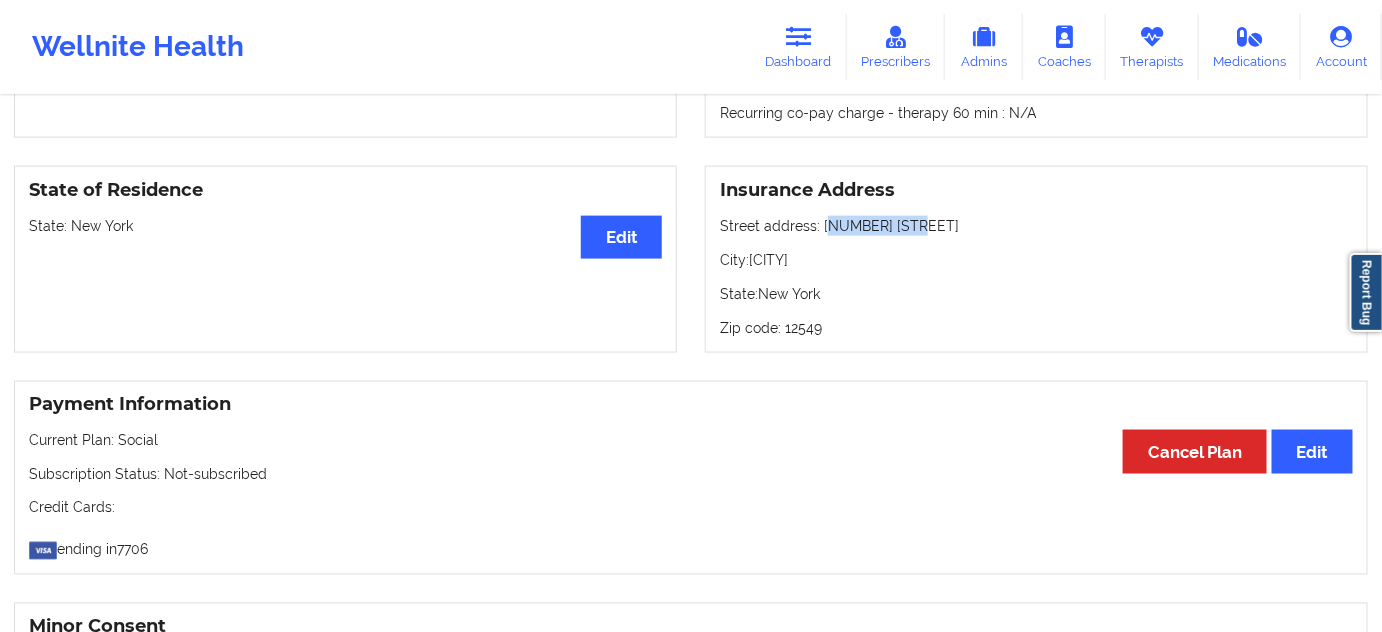drag, startPoint x: 823, startPoint y: 228, endPoint x: 908, endPoint y: 219, distance: 85.47514 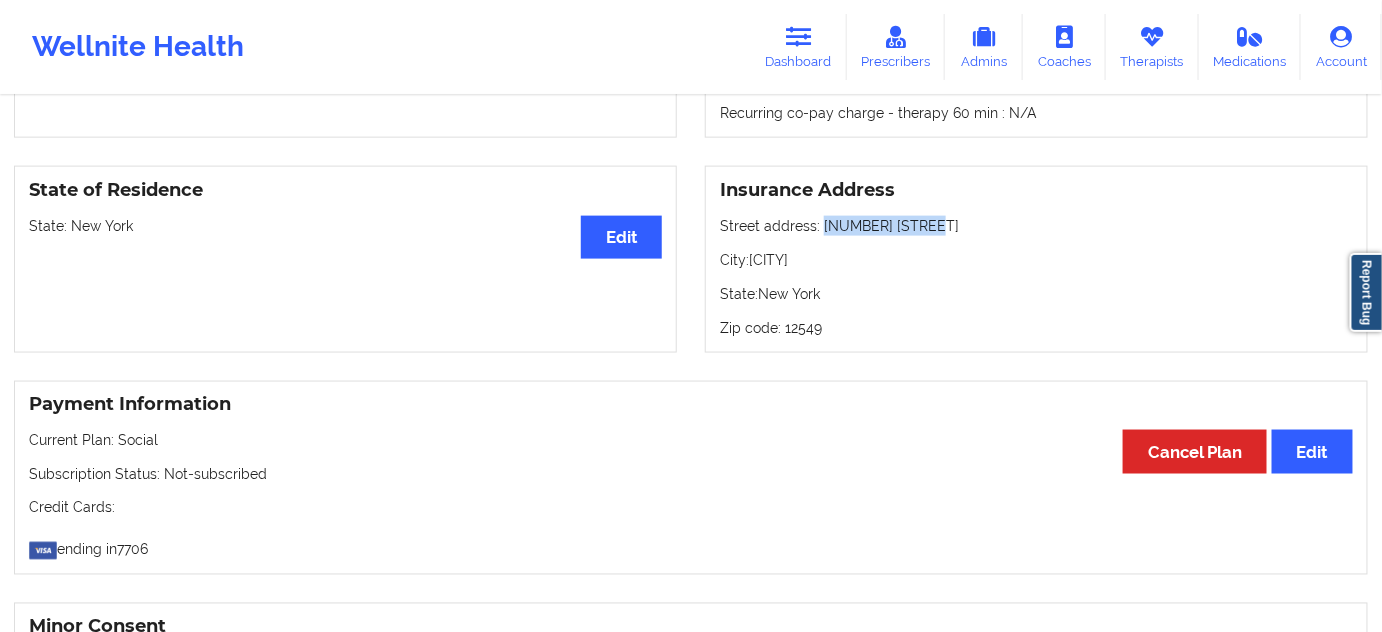 drag, startPoint x: 819, startPoint y: 227, endPoint x: 947, endPoint y: 228, distance: 128.0039 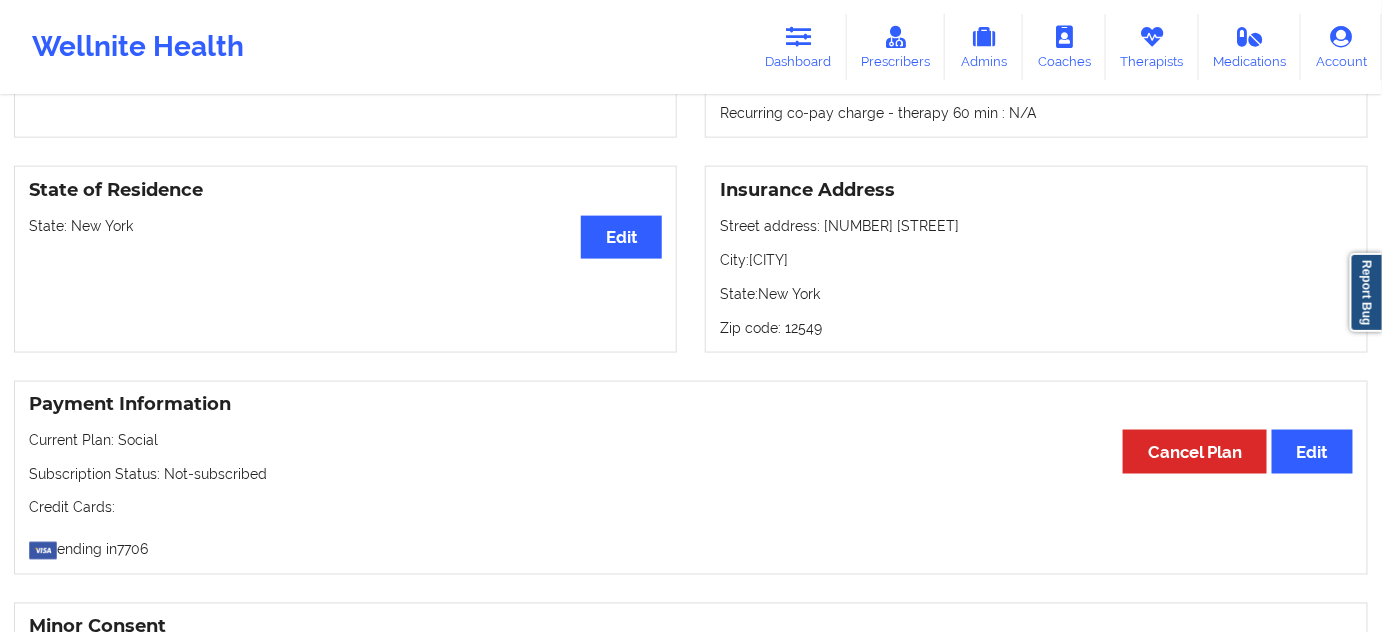 click on "City: [CITY]" at bounding box center (1036, 260) 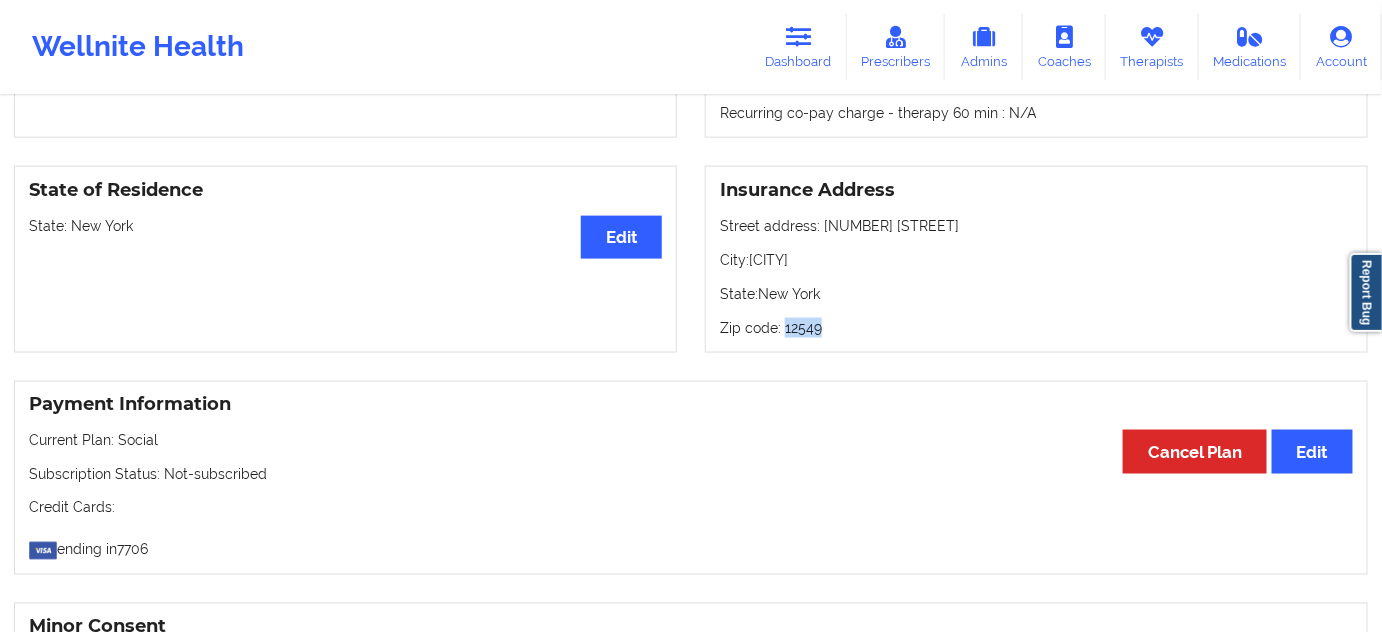 click on "Zip code: [ZIP]" at bounding box center [1036, 328] 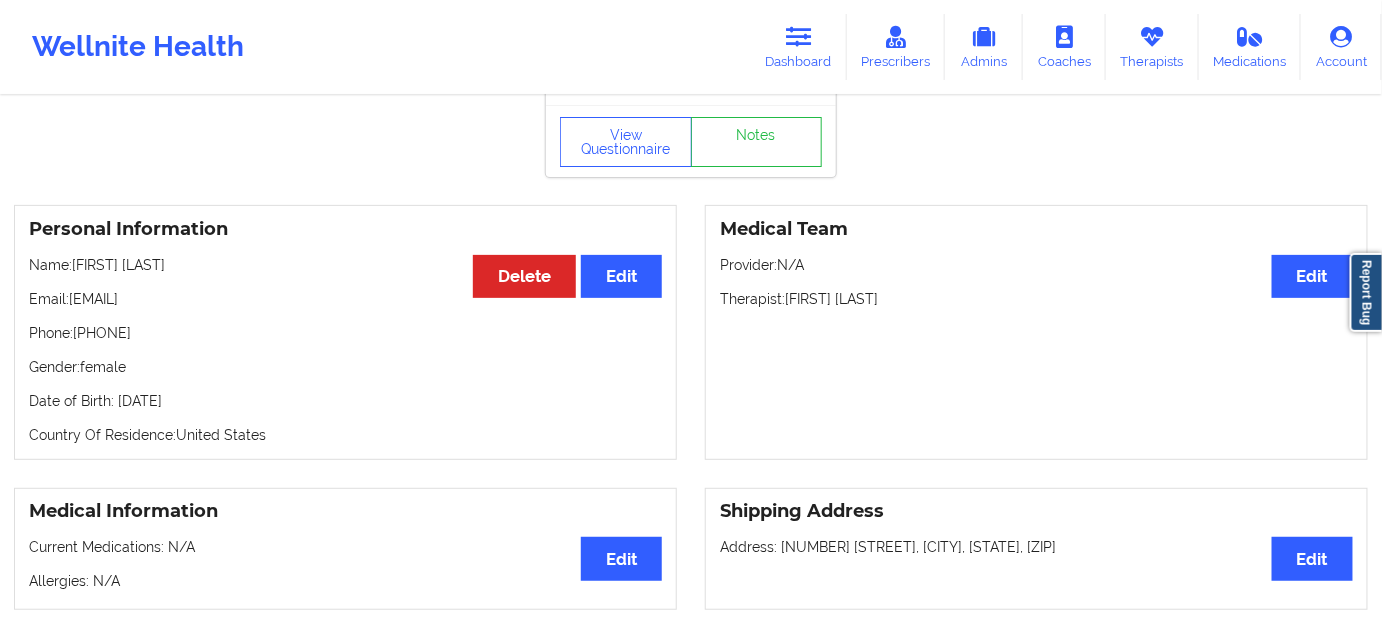 scroll, scrollTop: 0, scrollLeft: 0, axis: both 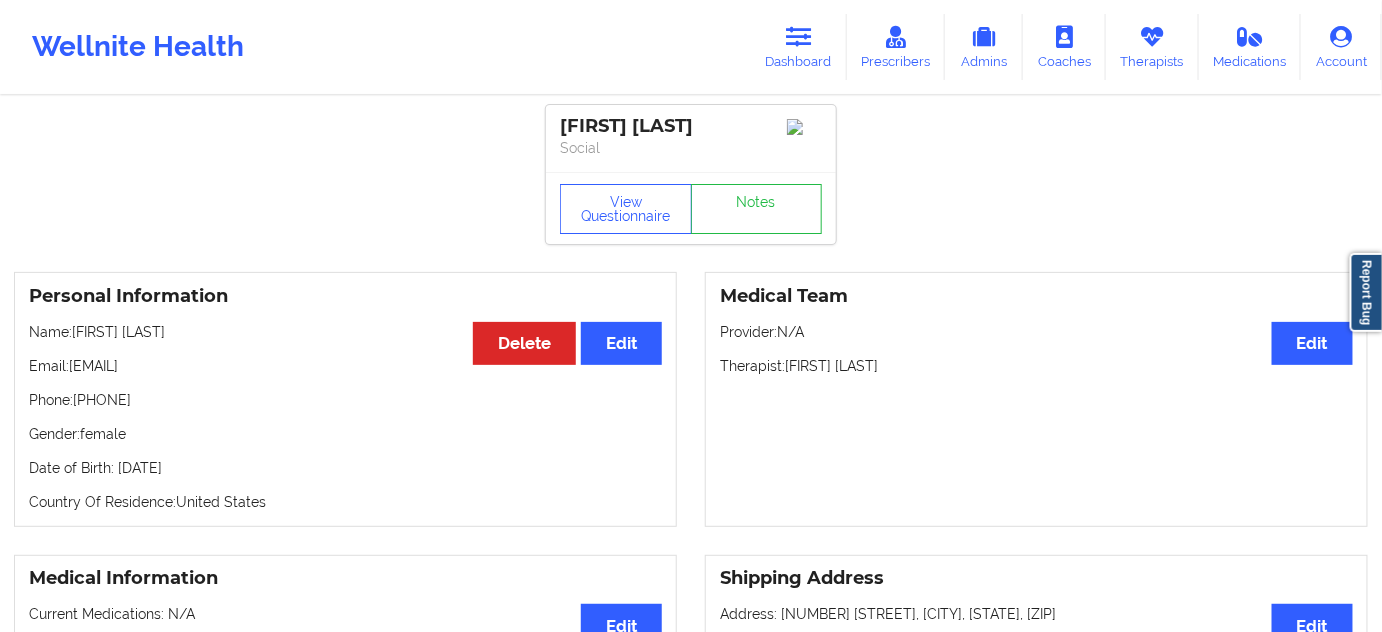 click on "View Questionnaire Notes" at bounding box center (691, 208) 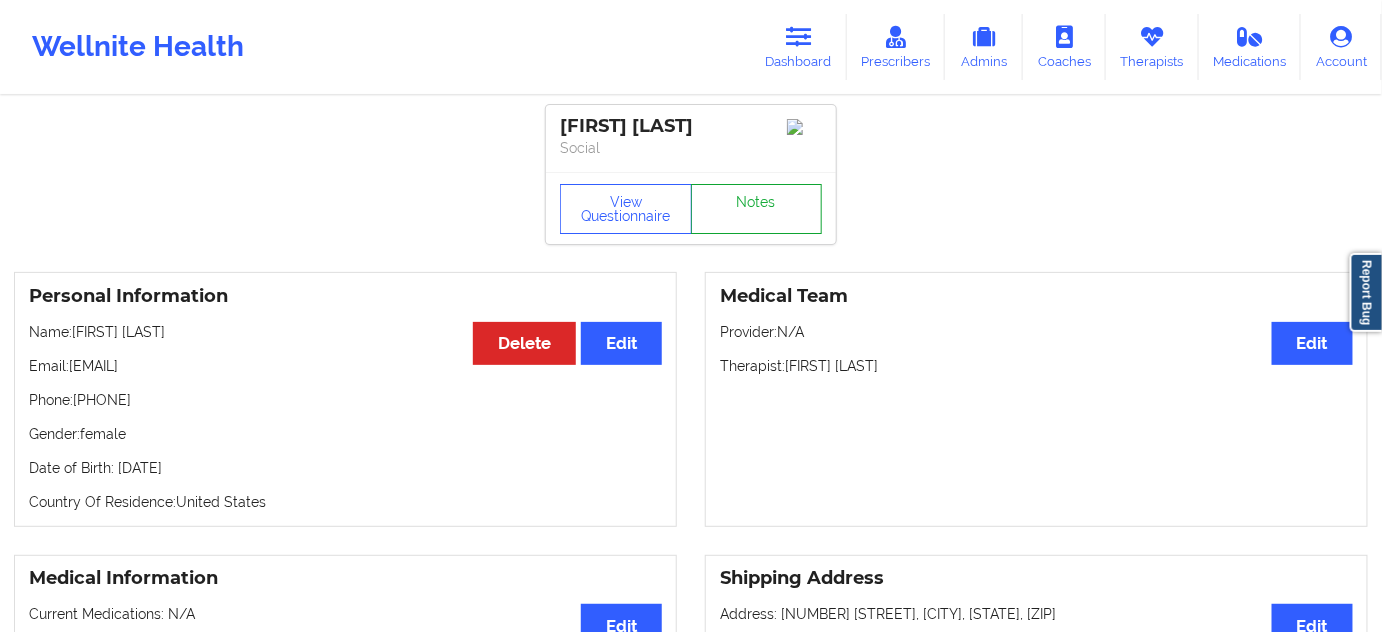 click on "Notes" at bounding box center [757, 209] 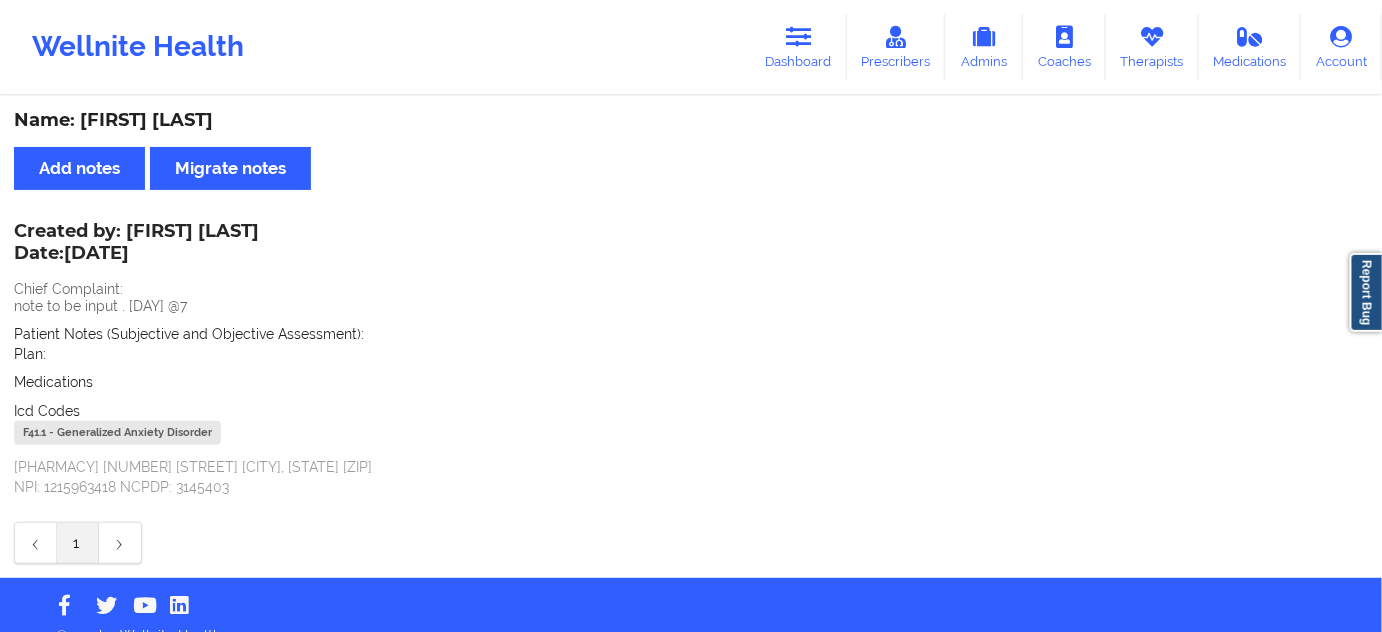 click on "F41.1 - Generalized Anxiety Disorder" at bounding box center (117, 433) 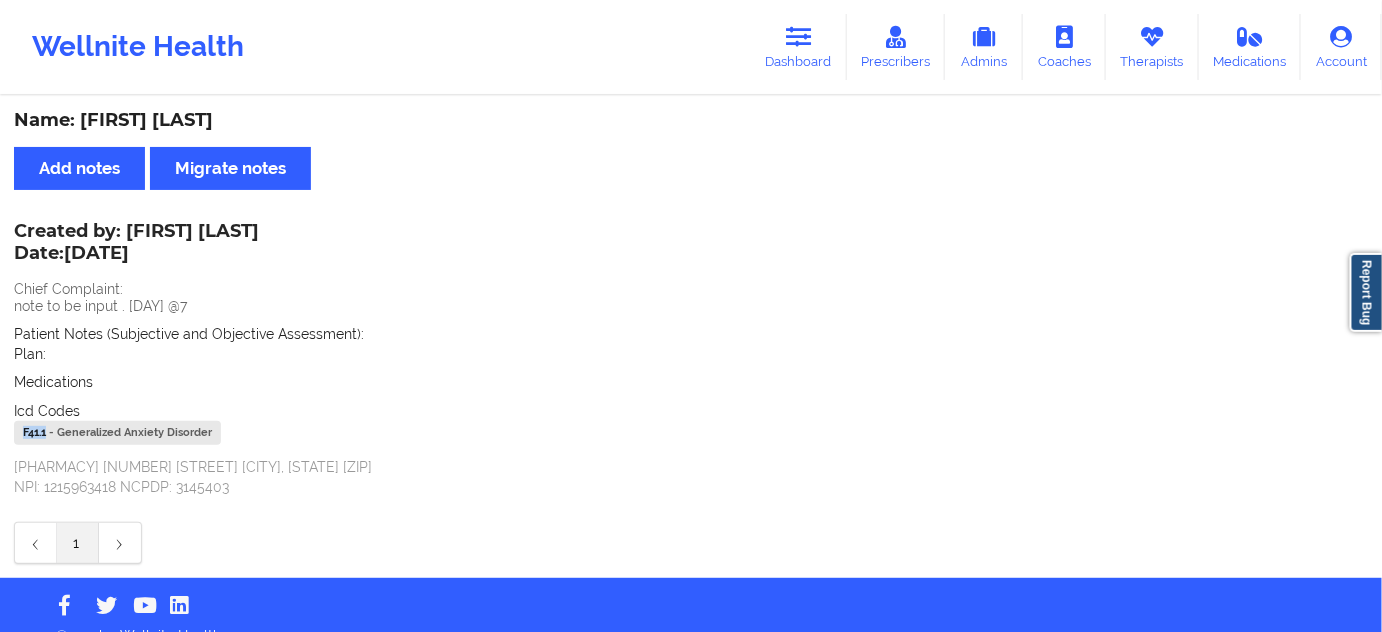 click on "F41.1 - Generalized Anxiety Disorder" at bounding box center [117, 433] 